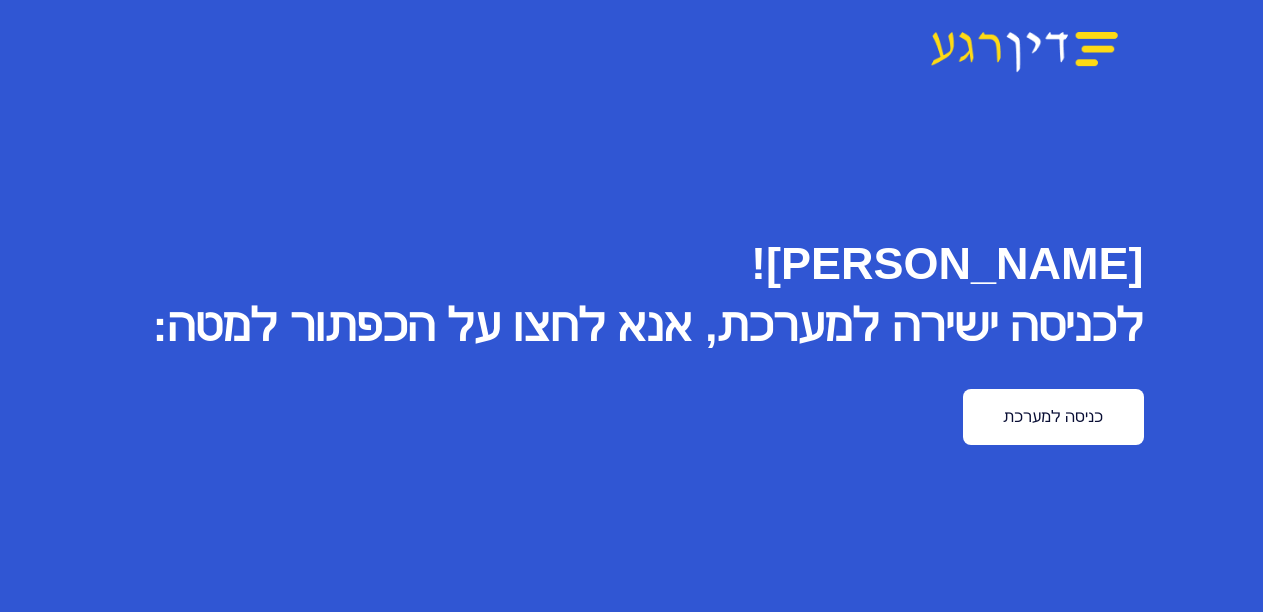 scroll, scrollTop: 0, scrollLeft: 0, axis: both 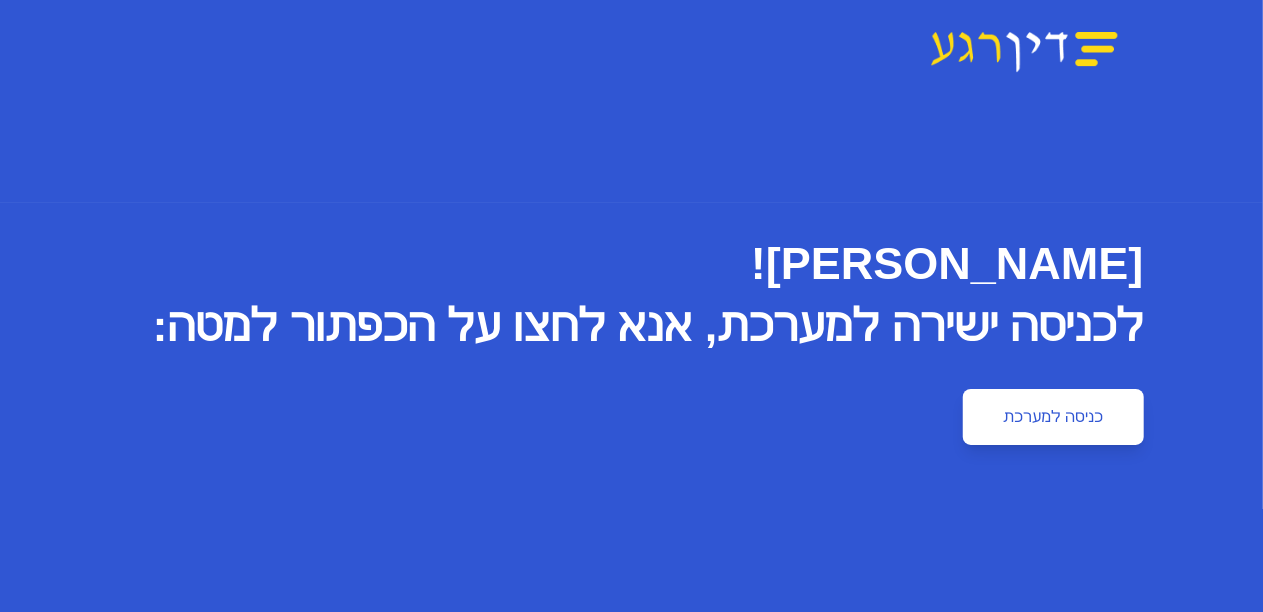 click on "כניסה למערכת" at bounding box center [1053, 417] 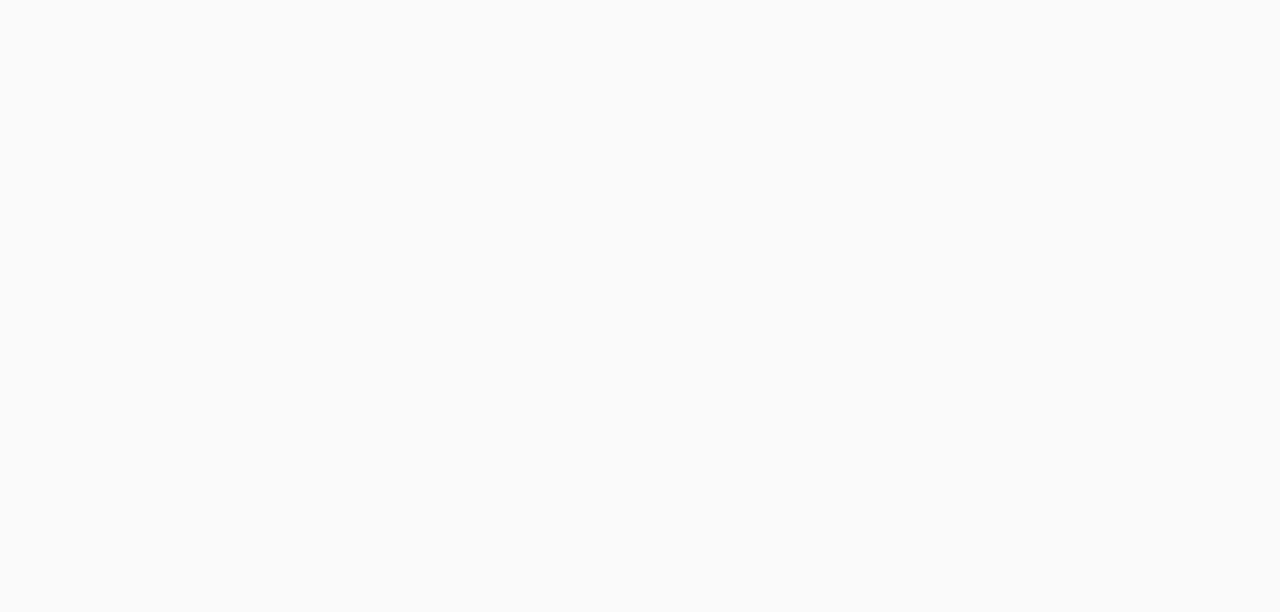 scroll, scrollTop: 0, scrollLeft: 0, axis: both 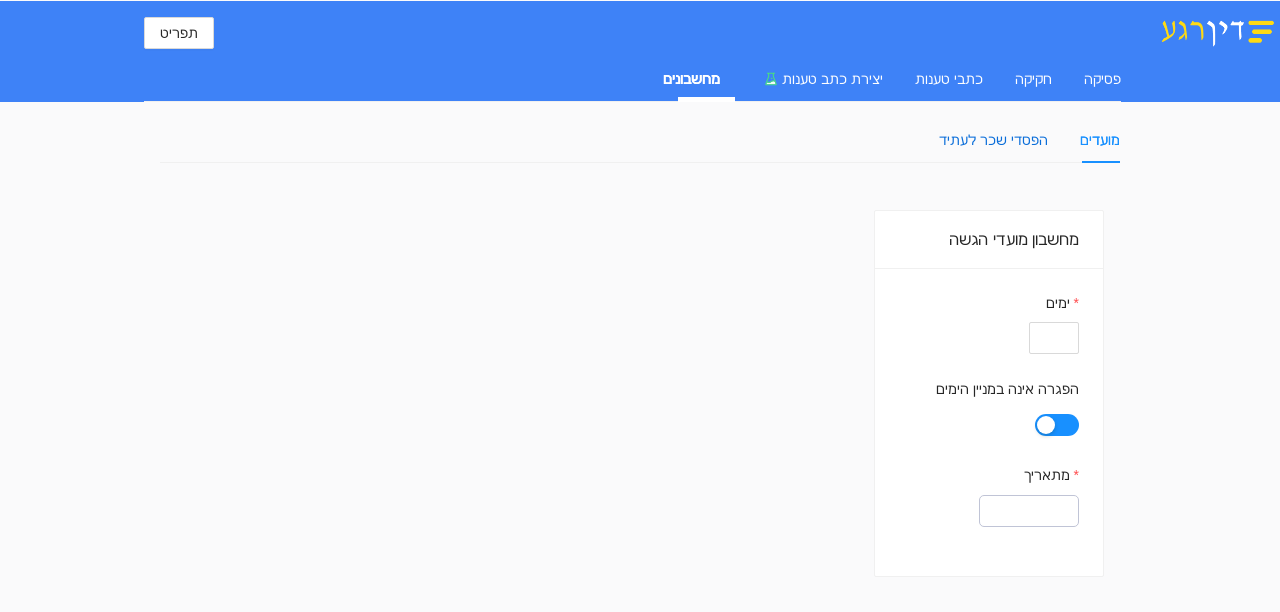 click on "הפסדי שכר לעתיד" at bounding box center [993, 140] 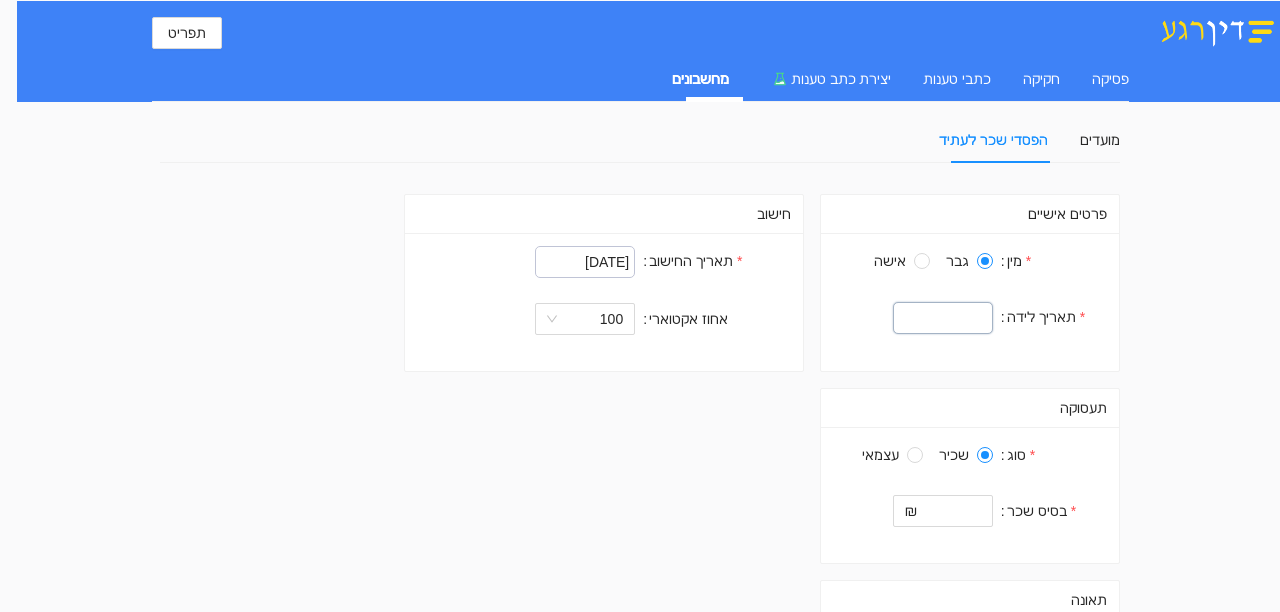 click on "תאריך לידה" at bounding box center [943, 318] 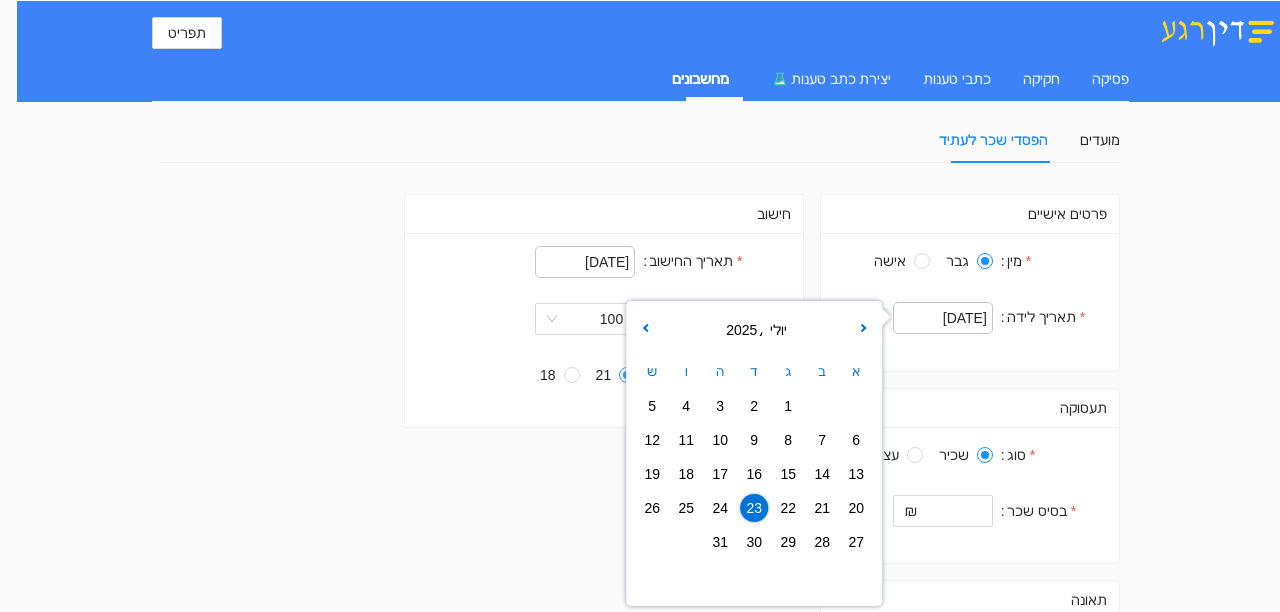 click on "23" at bounding box center [754, 508] 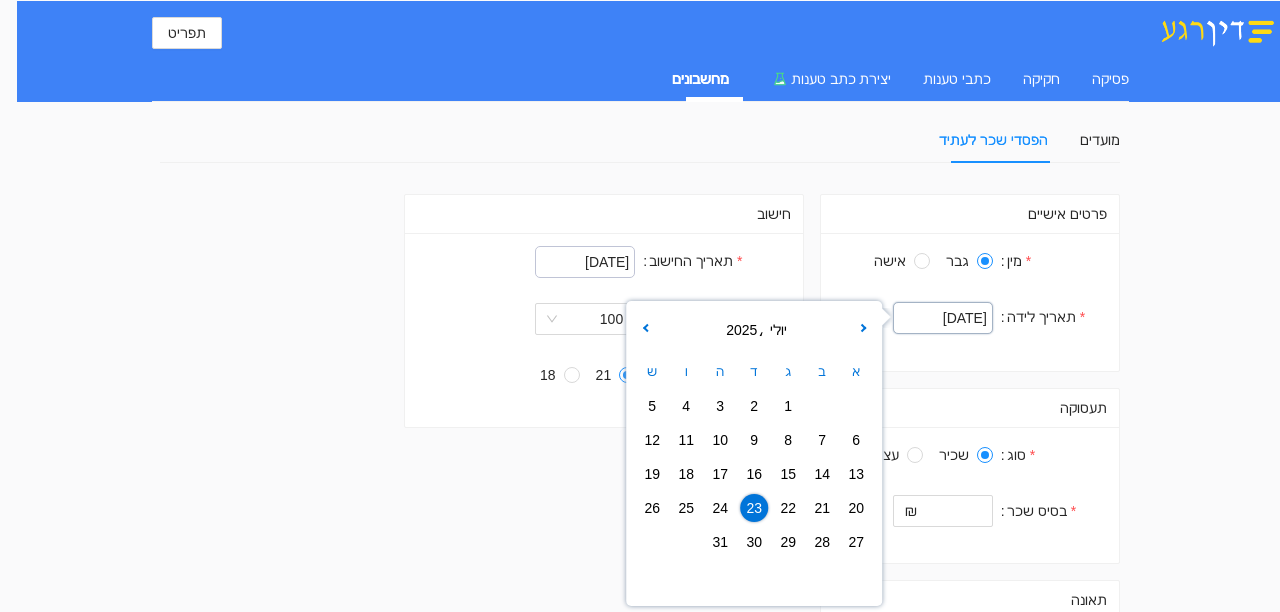 drag, startPoint x: 919, startPoint y: 314, endPoint x: 1085, endPoint y: 321, distance: 166.14752 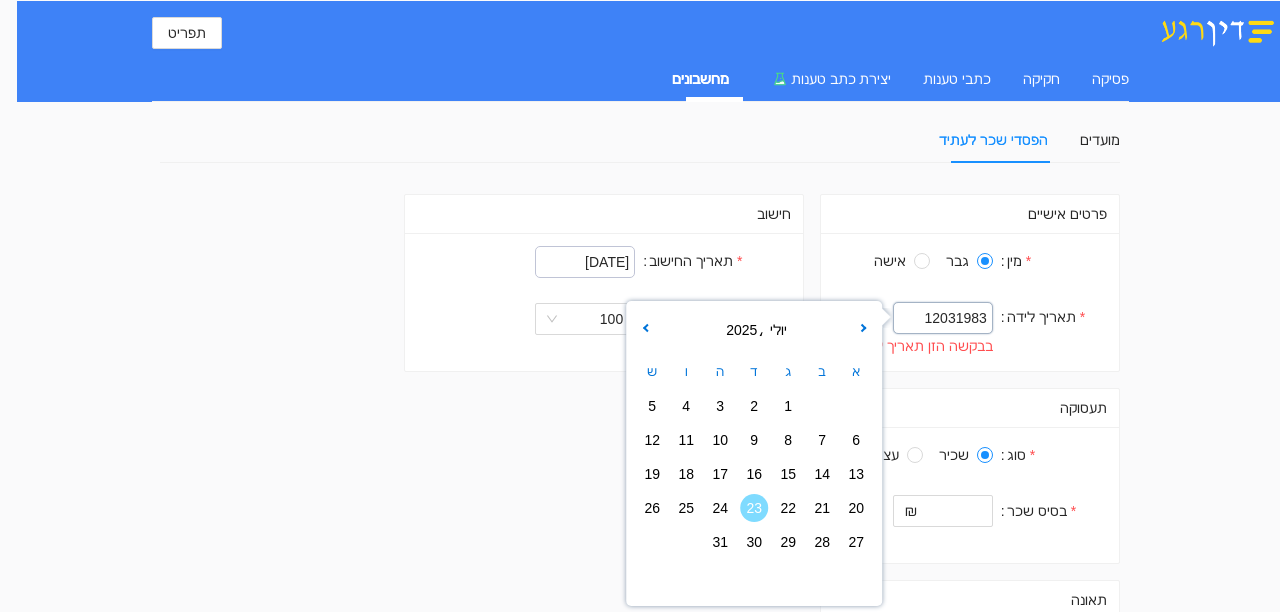 click on "12031983" at bounding box center [943, 318] 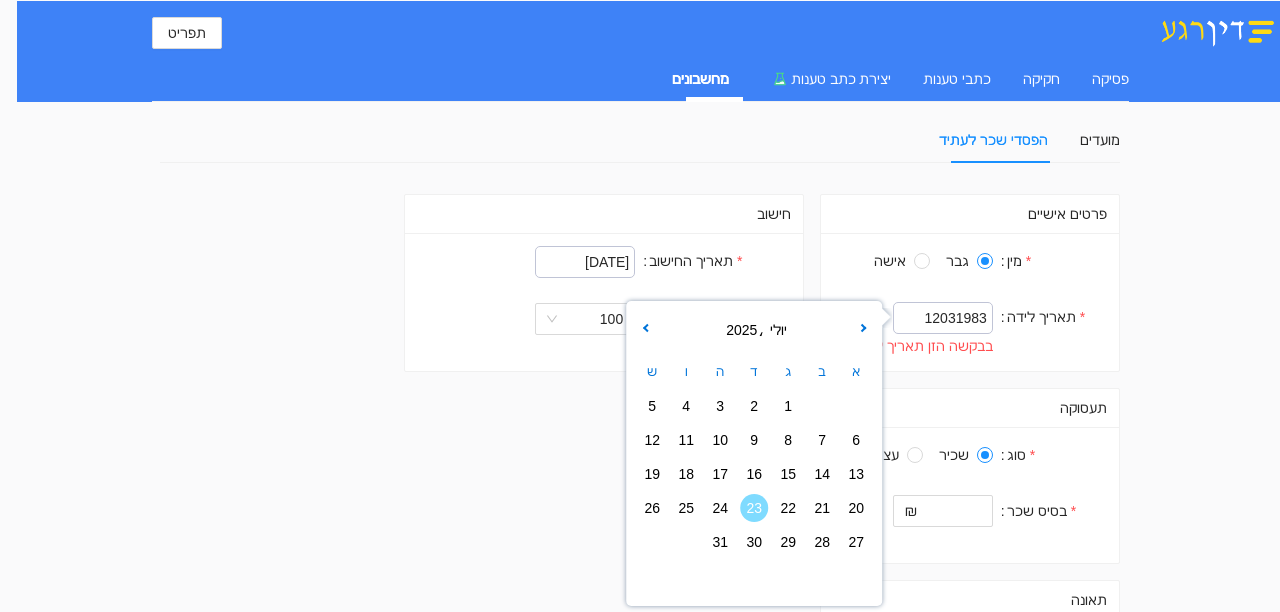 click on "יולי" at bounding box center (776, 330) 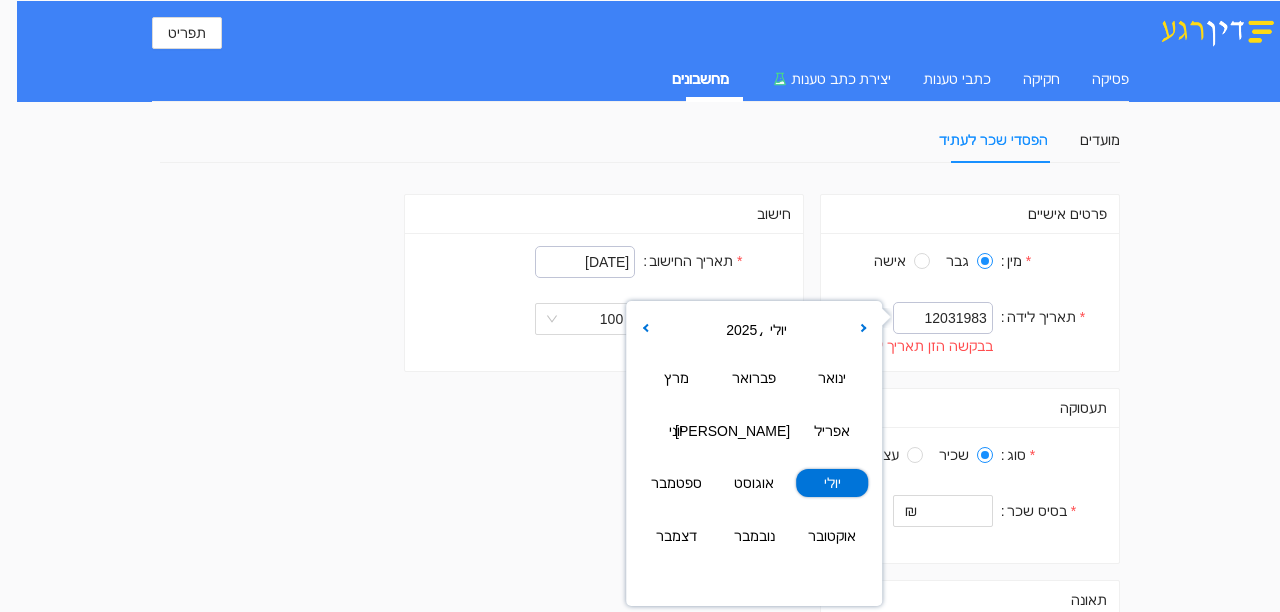 click on "2025" at bounding box center (739, 330) 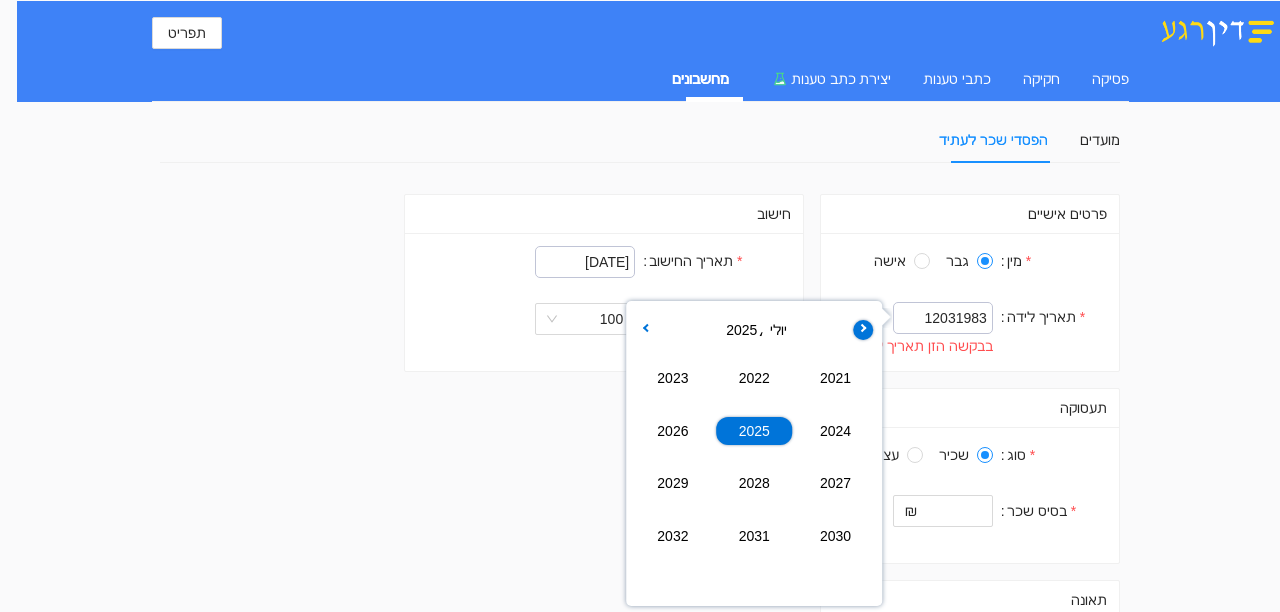 click at bounding box center [863, 330] 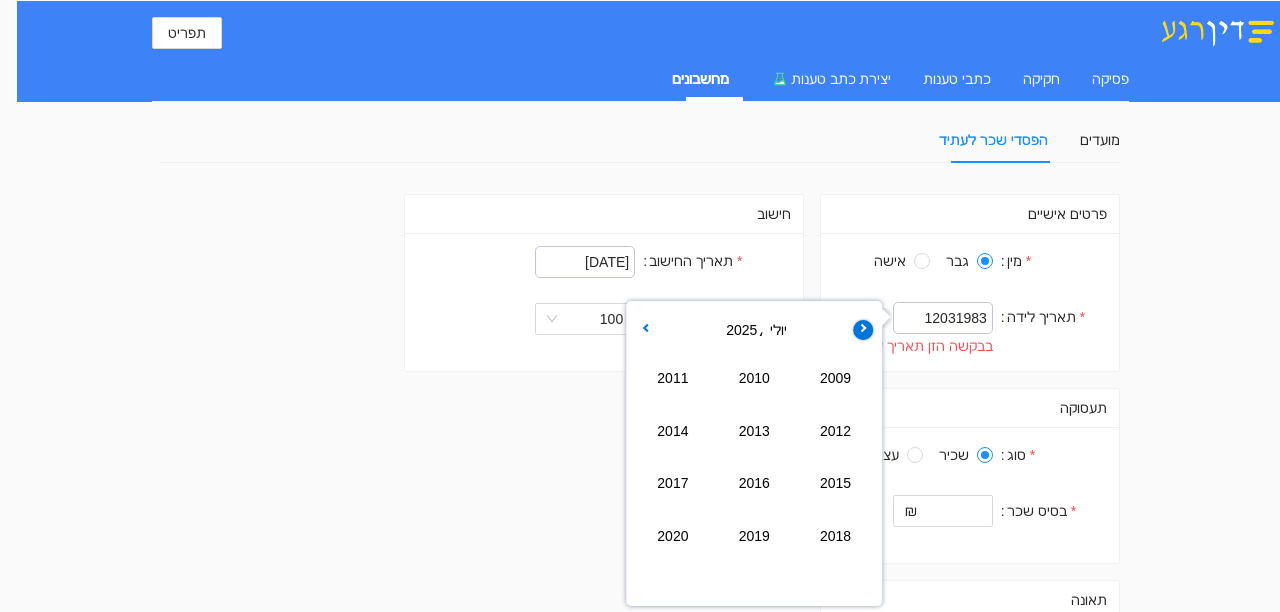 click at bounding box center (863, 330) 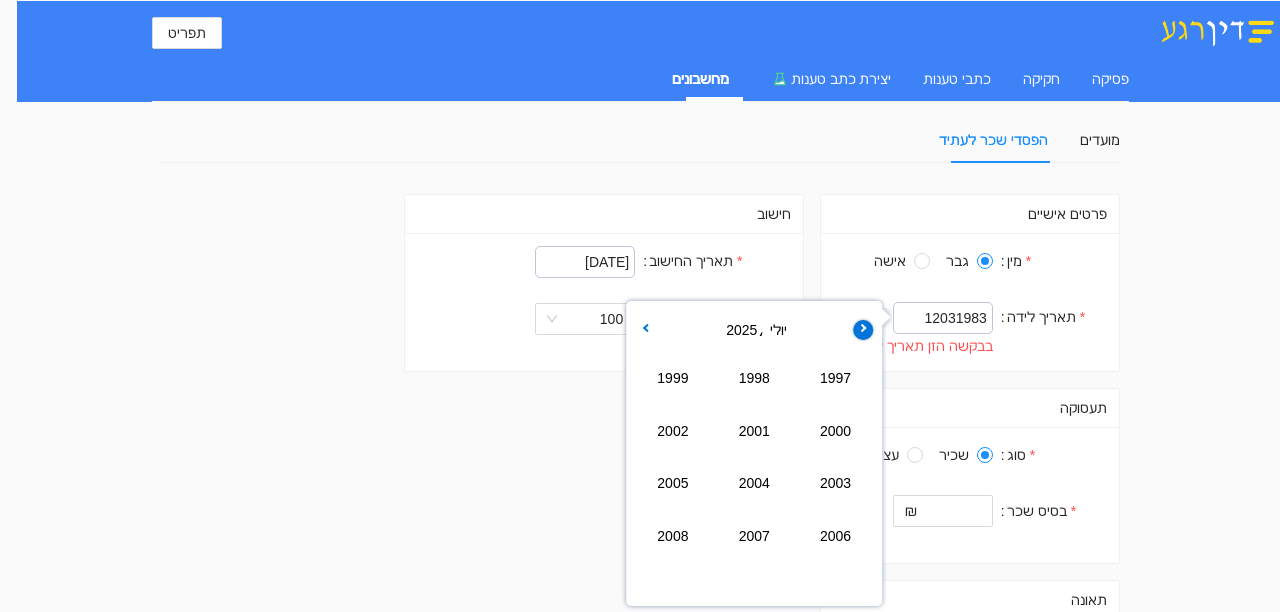 click at bounding box center (863, 330) 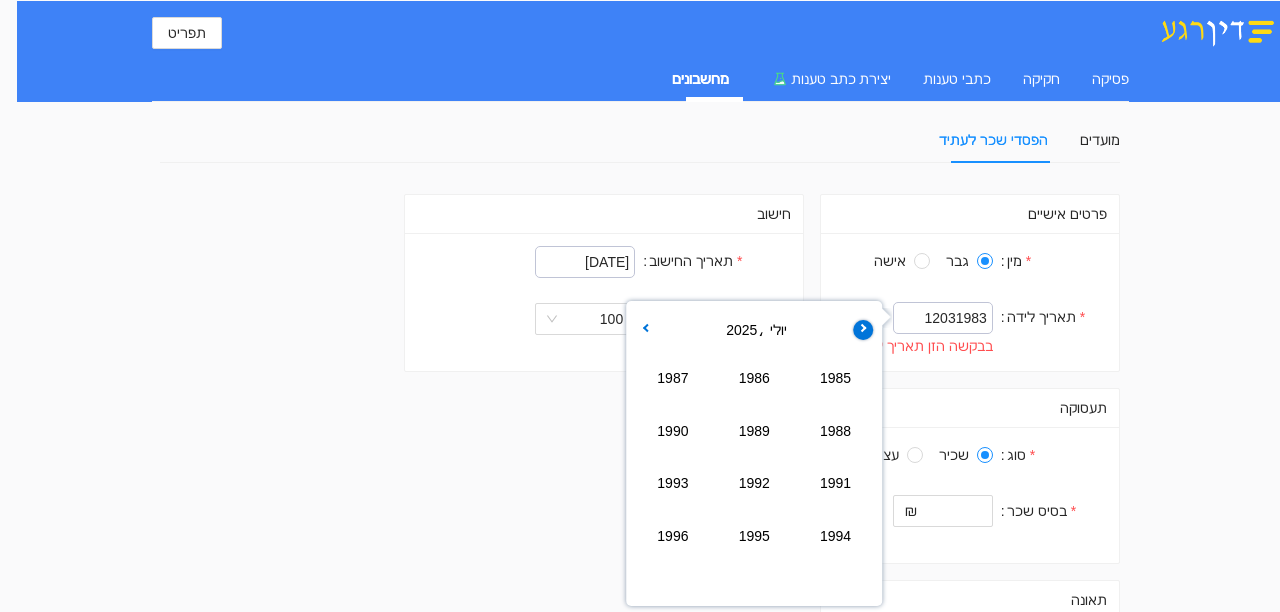 click at bounding box center [863, 330] 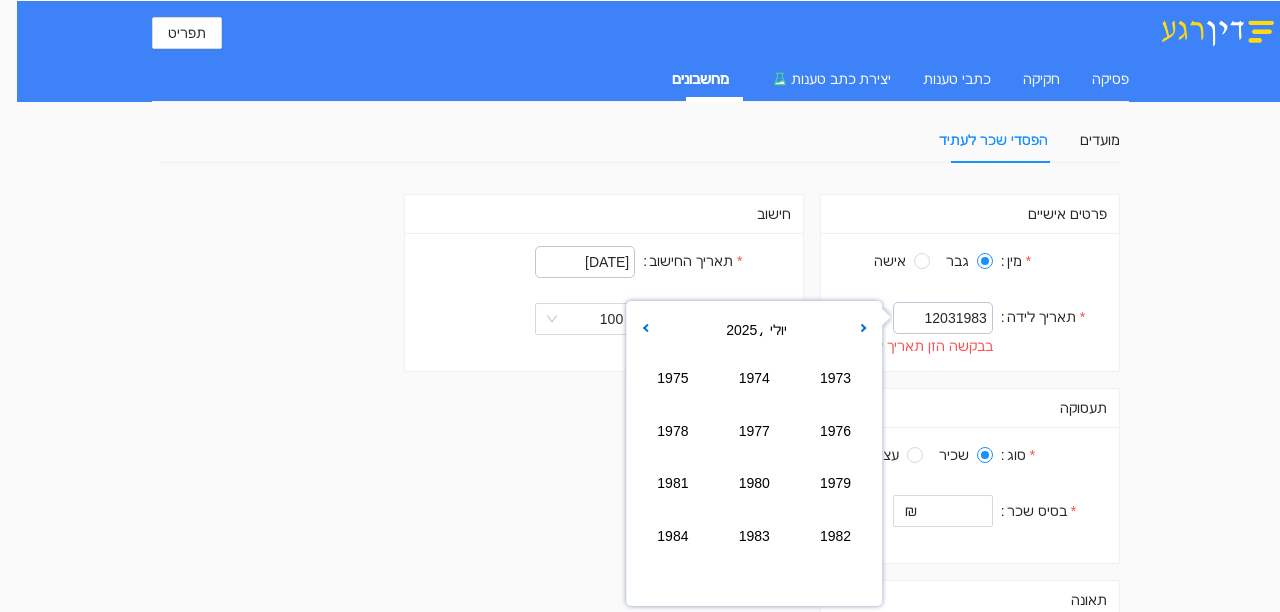 click on "1983" at bounding box center (754, 536) 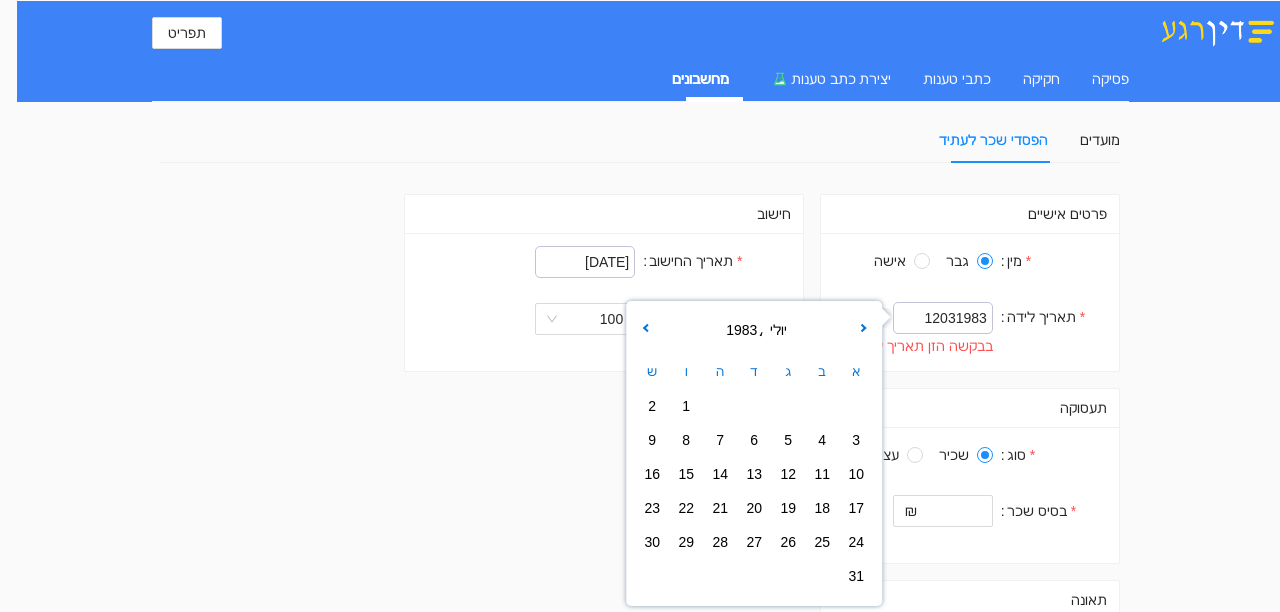 click on "יולי" at bounding box center (776, 330) 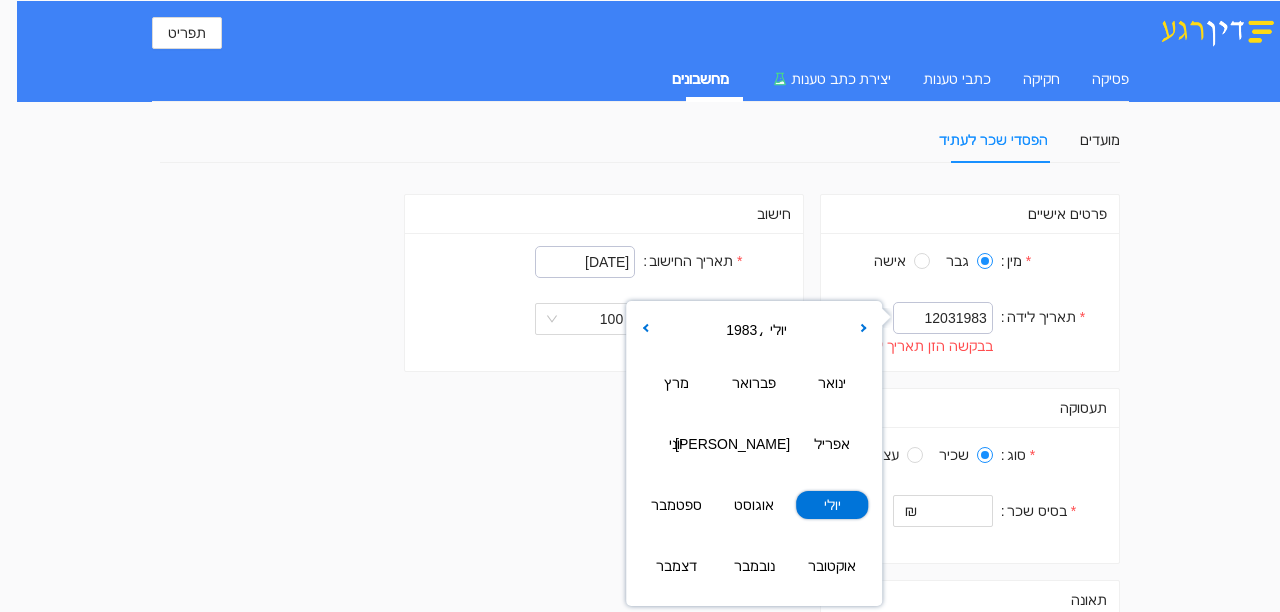 click on "מרץ" at bounding box center (676, 383) 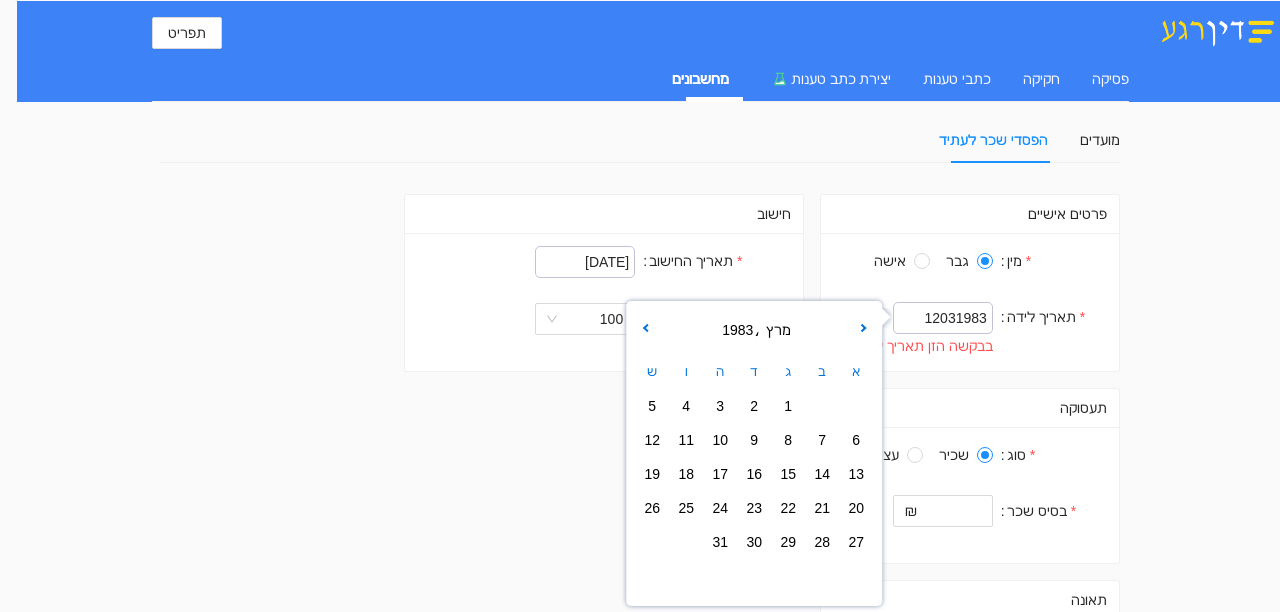 click on "12" at bounding box center (652, 440) 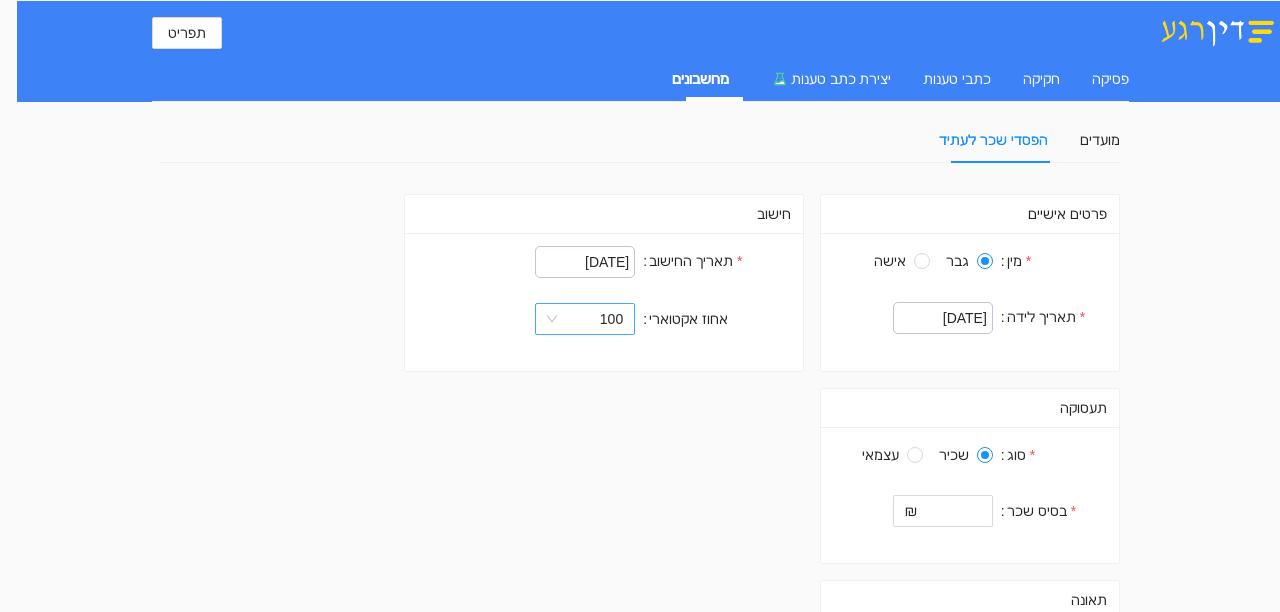 click on "100" at bounding box center [585, 319] 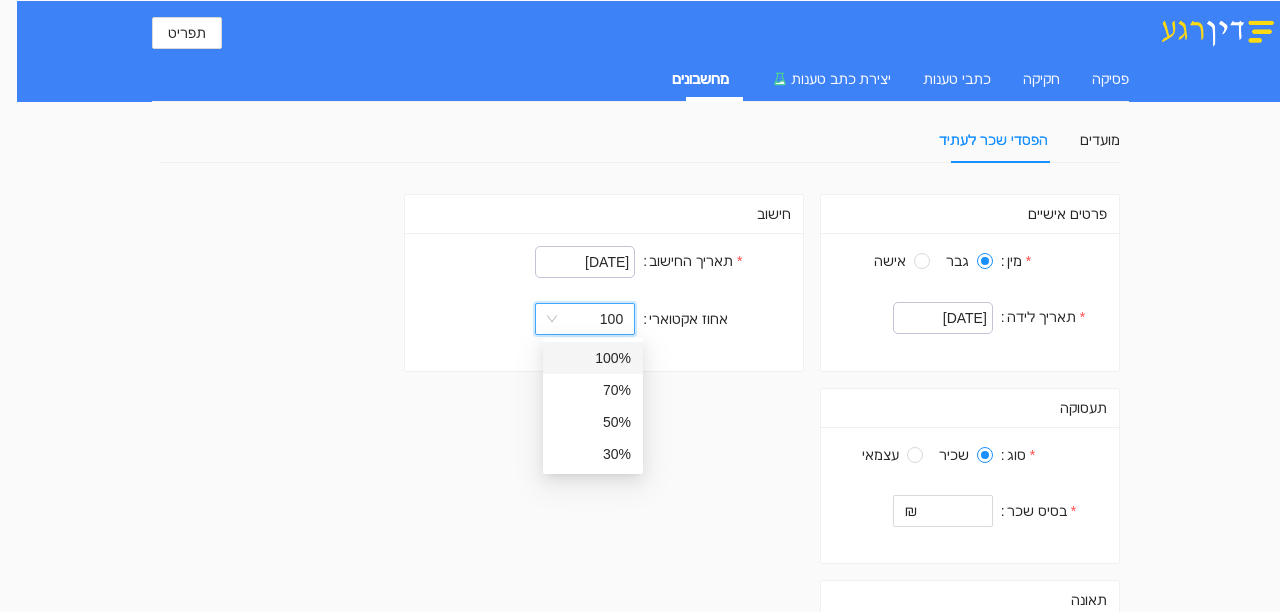 click on "100" at bounding box center (585, 319) 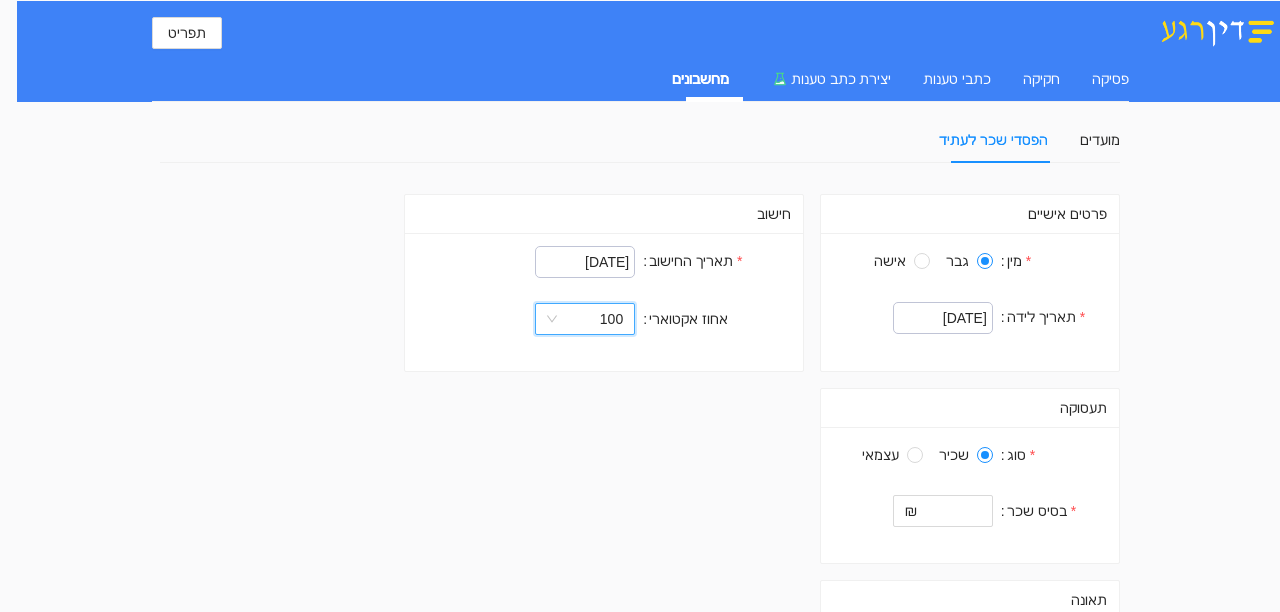 click on "100" at bounding box center [585, 319] 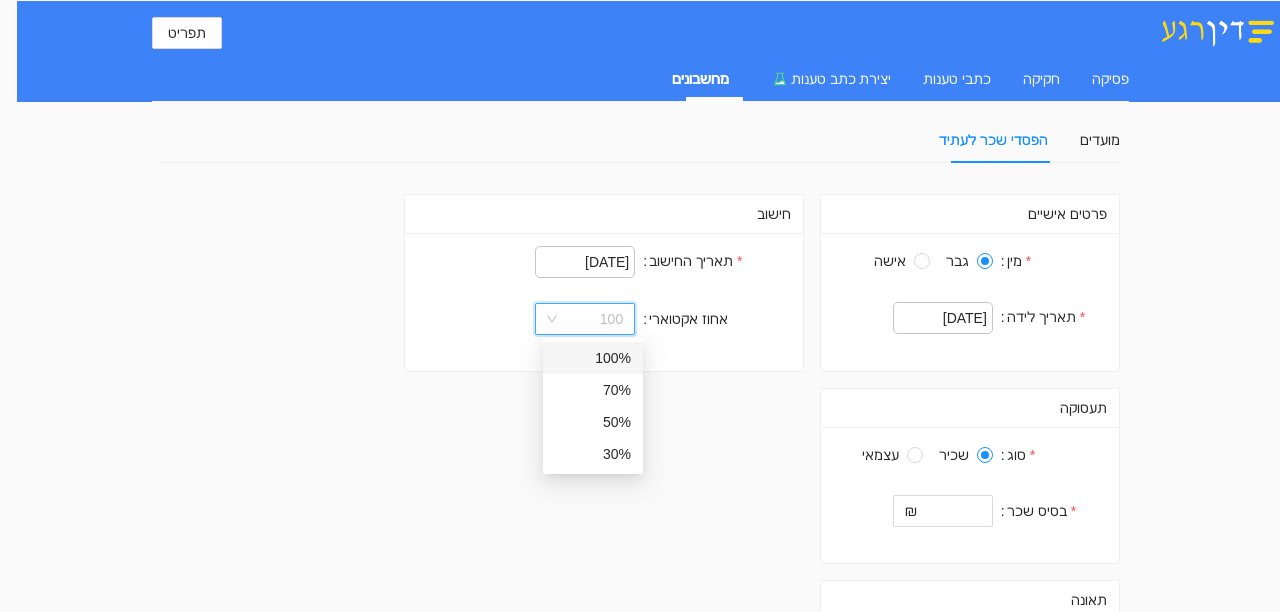 click on "100" at bounding box center [585, 319] 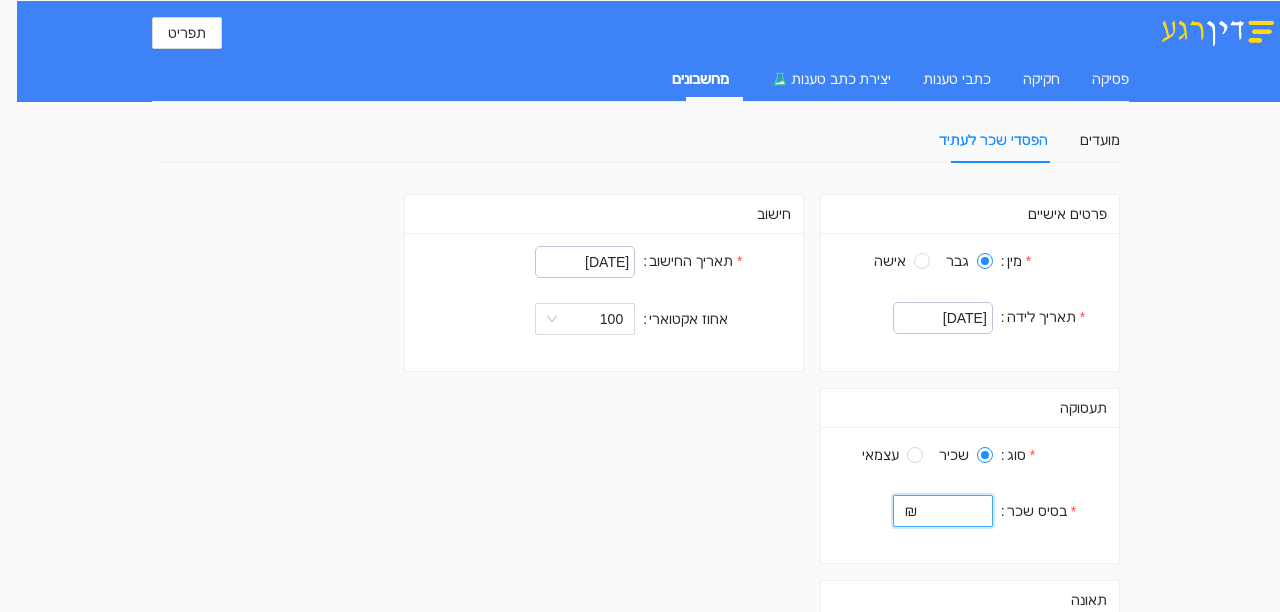 click on "בסיס שכר" at bounding box center [951, 511] 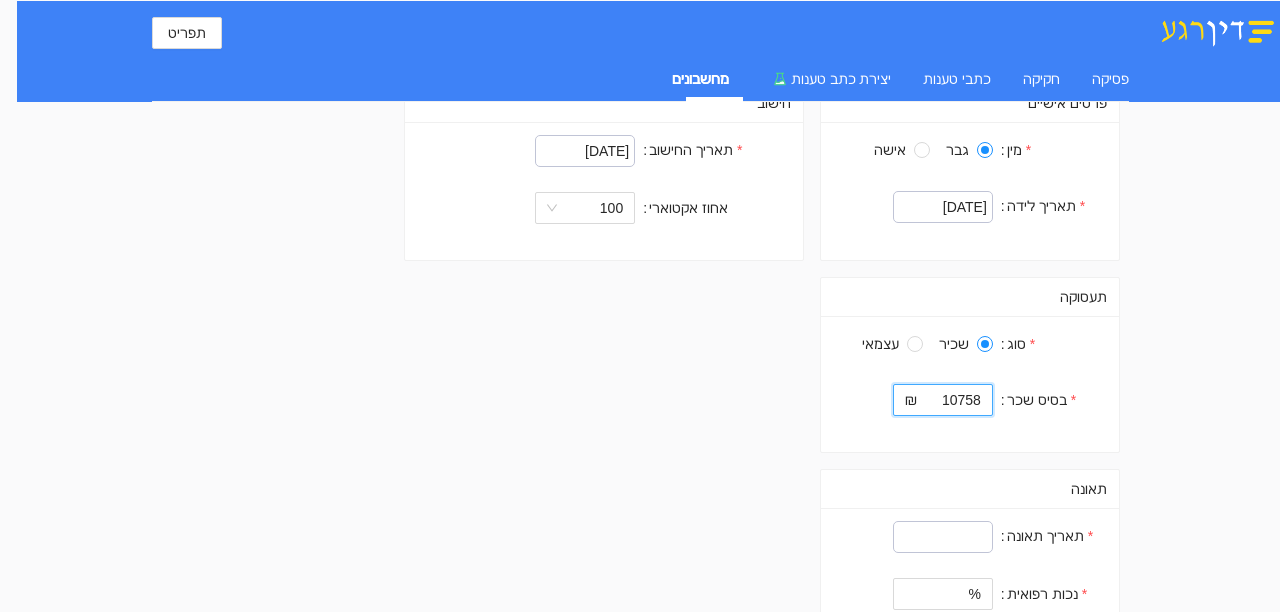 scroll, scrollTop: 159, scrollLeft: 0, axis: vertical 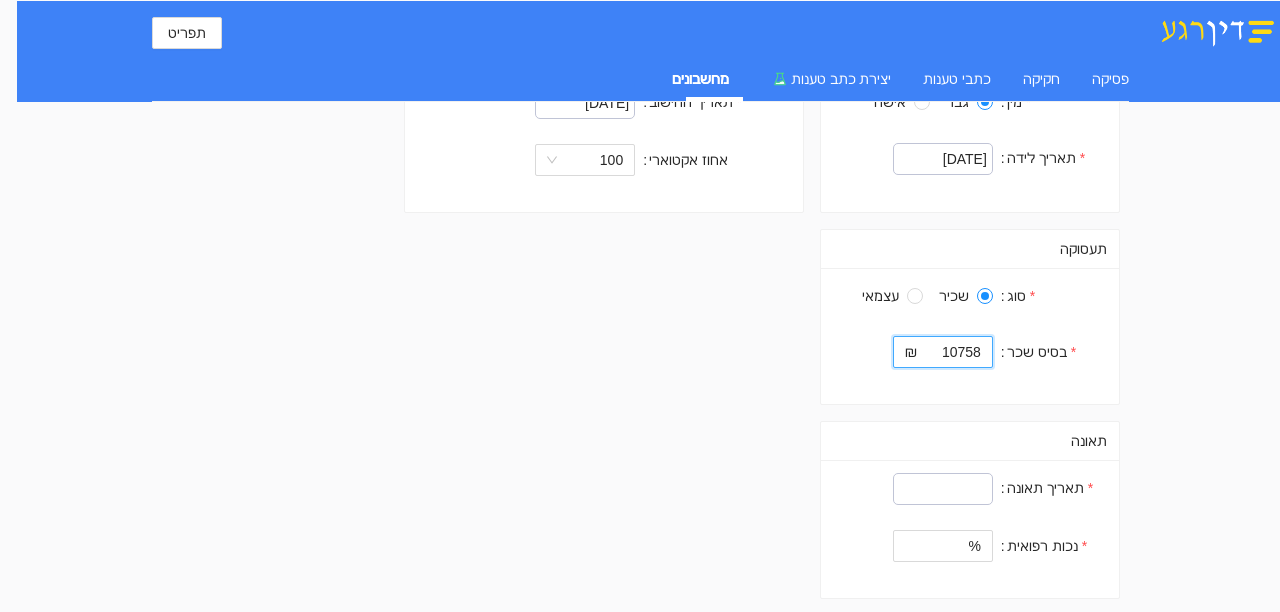 type on "10758" 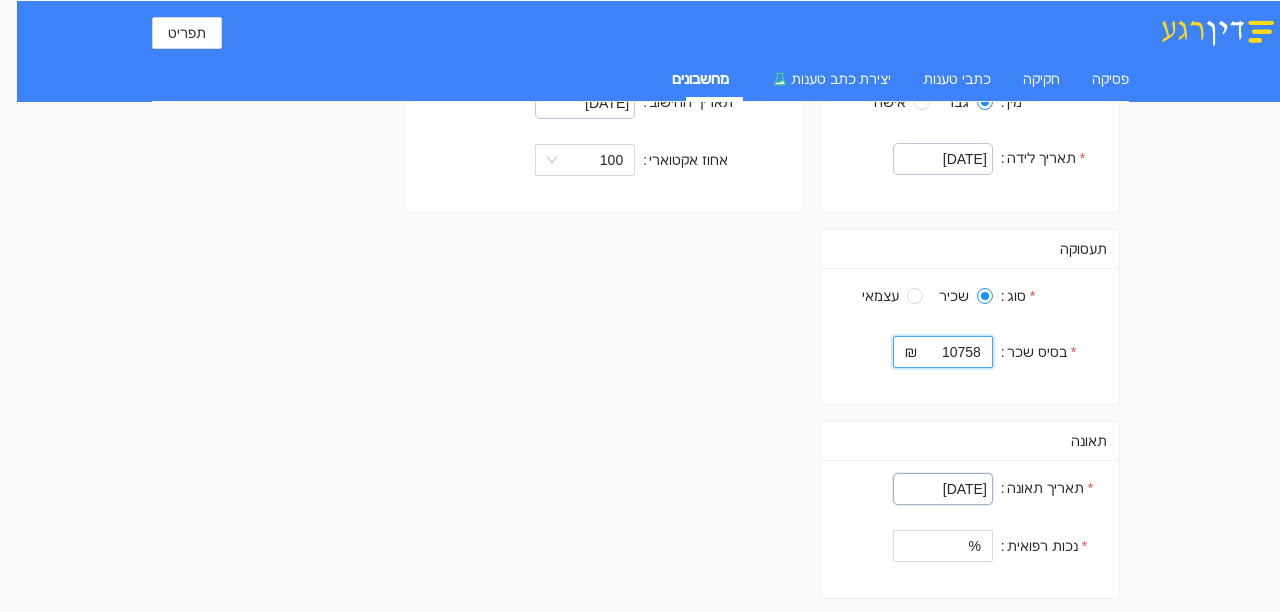 click on "23/07/2025" at bounding box center (943, 489) 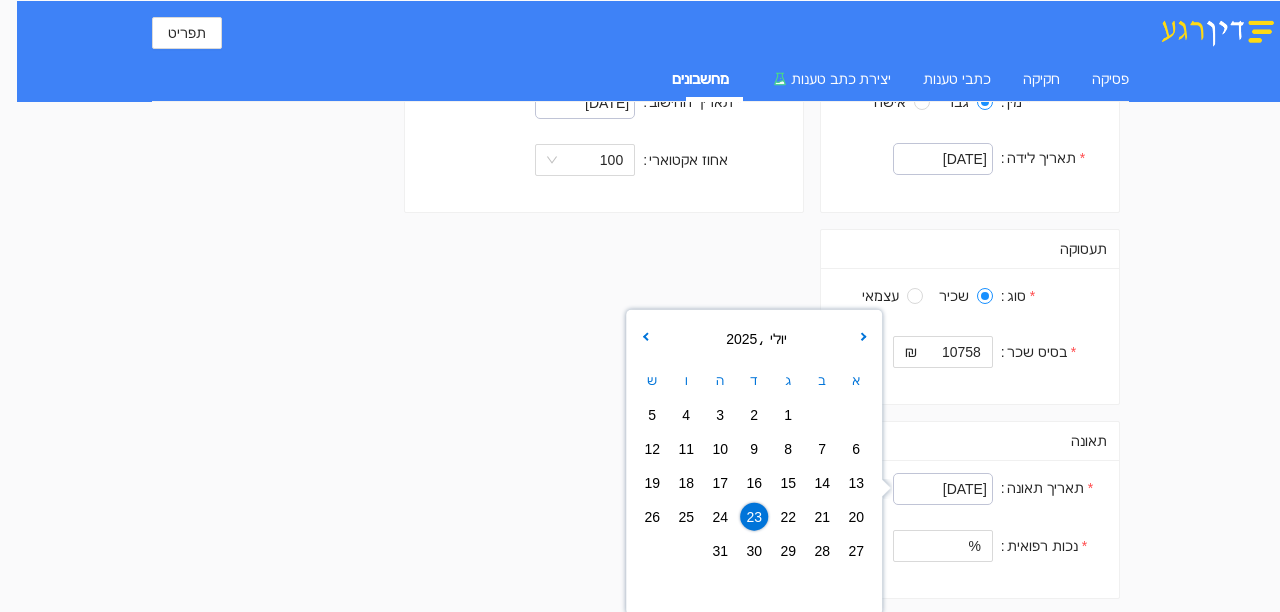 click on "2025" at bounding box center (739, 339) 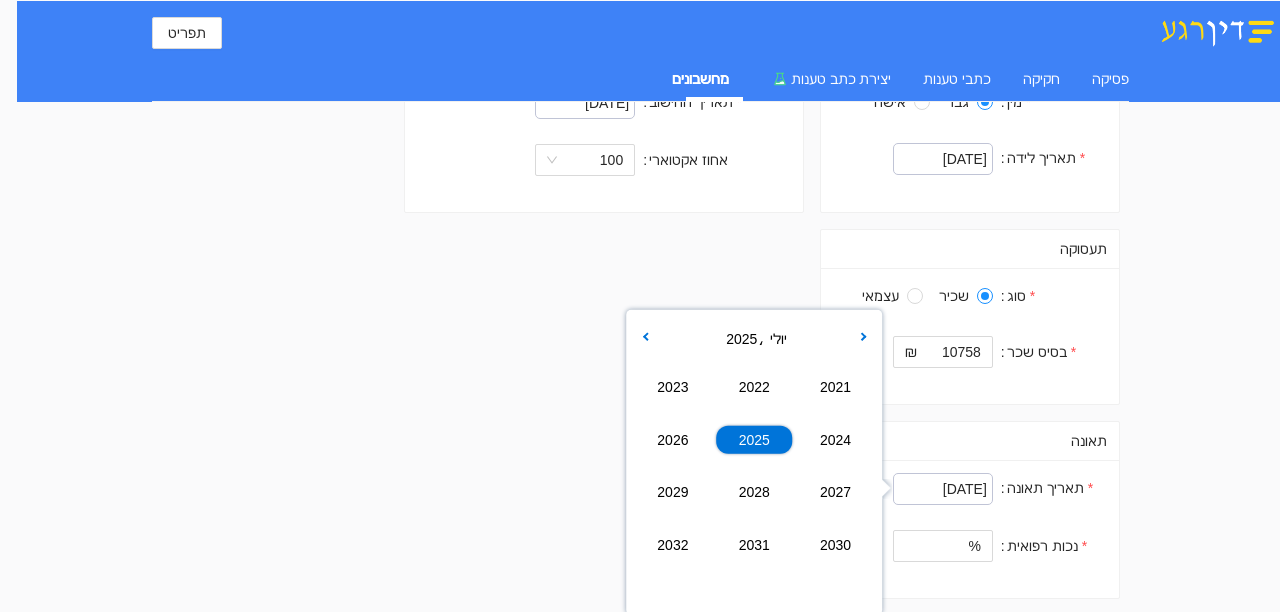 click on "2022" at bounding box center [754, 387] 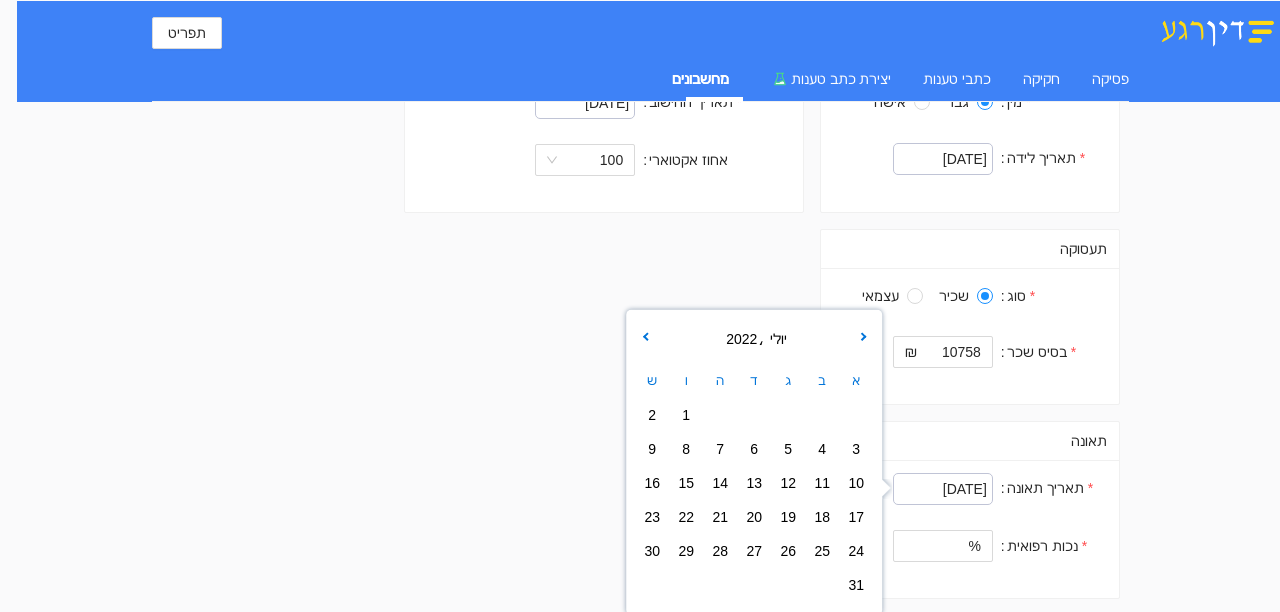 click on "יולי" at bounding box center (776, 339) 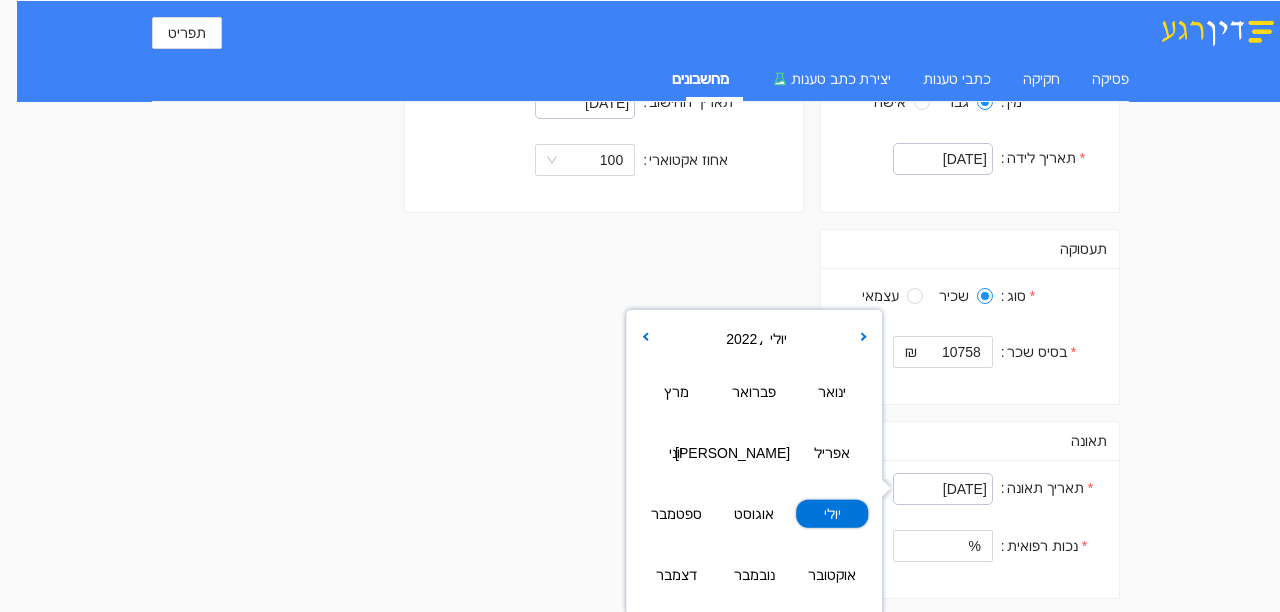 click on "דצמבר" at bounding box center (676, 574) 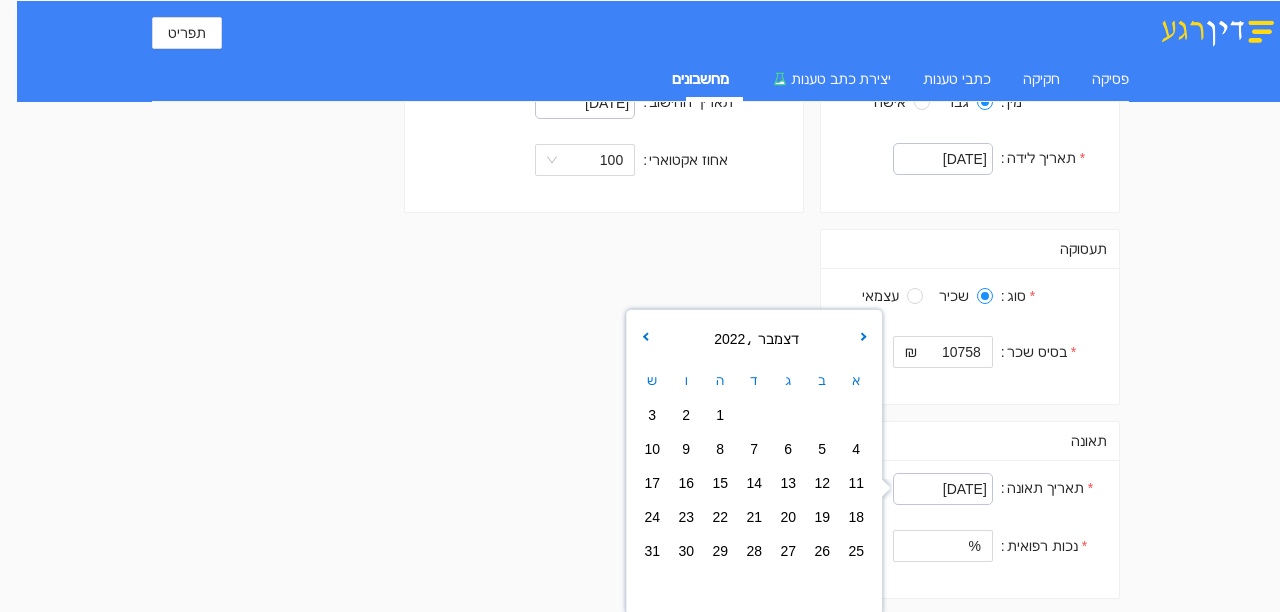 click on "27" at bounding box center [788, 551] 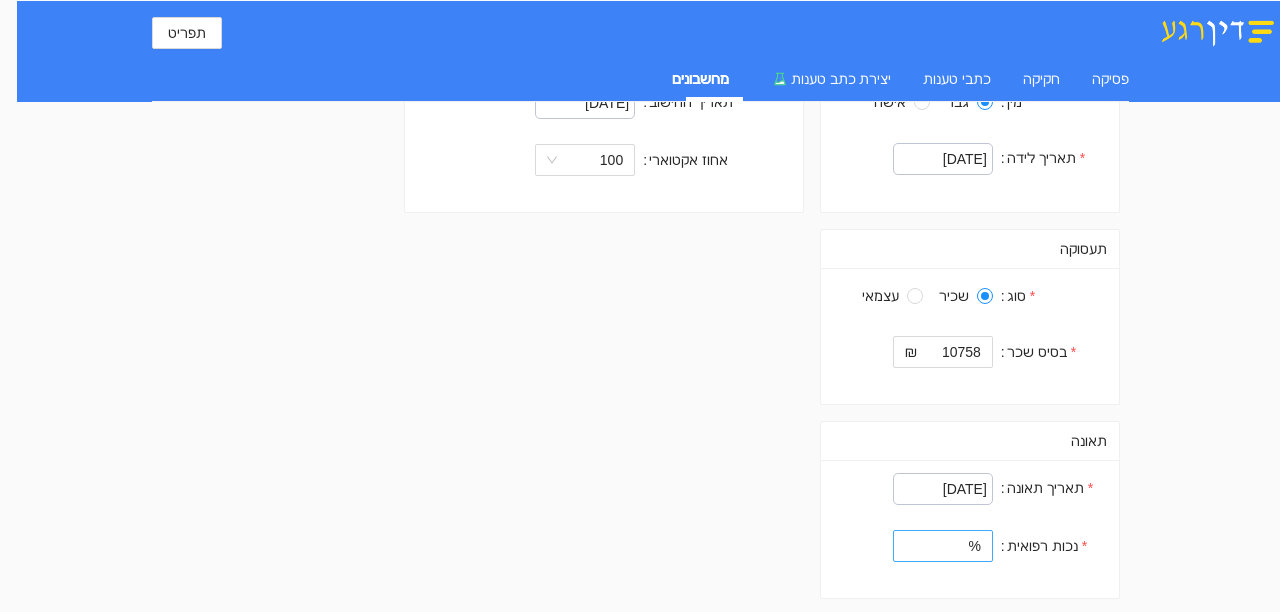 click on "נכות רפואית" at bounding box center (935, 546) 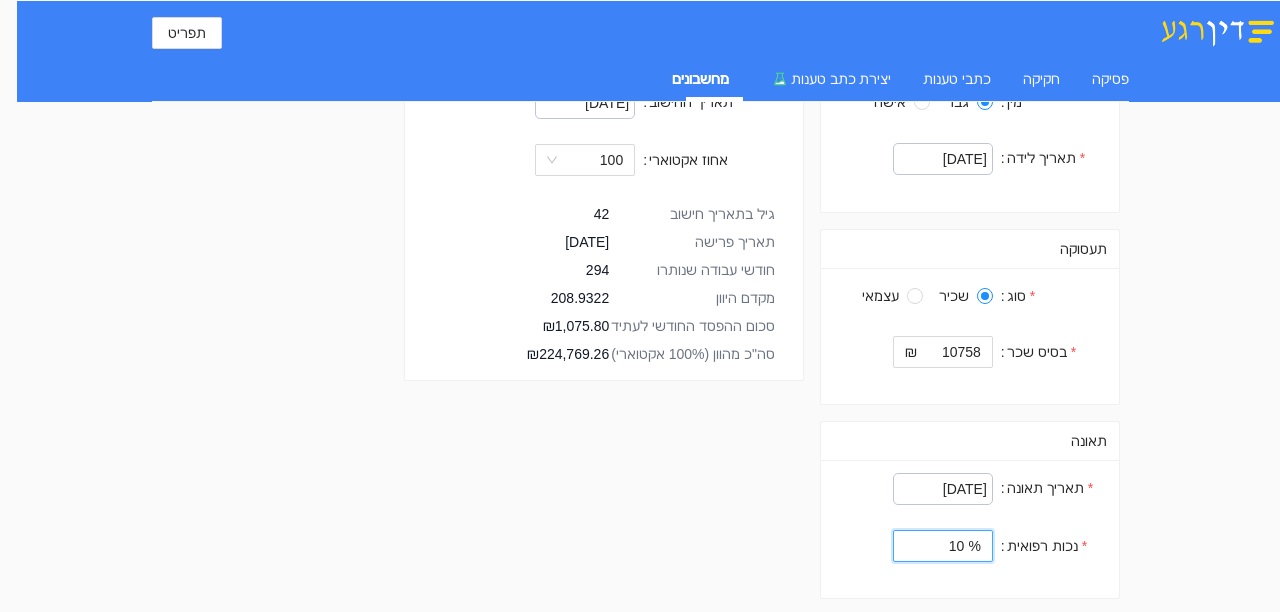 drag, startPoint x: 938, startPoint y: 550, endPoint x: 987, endPoint y: 548, distance: 49.0408 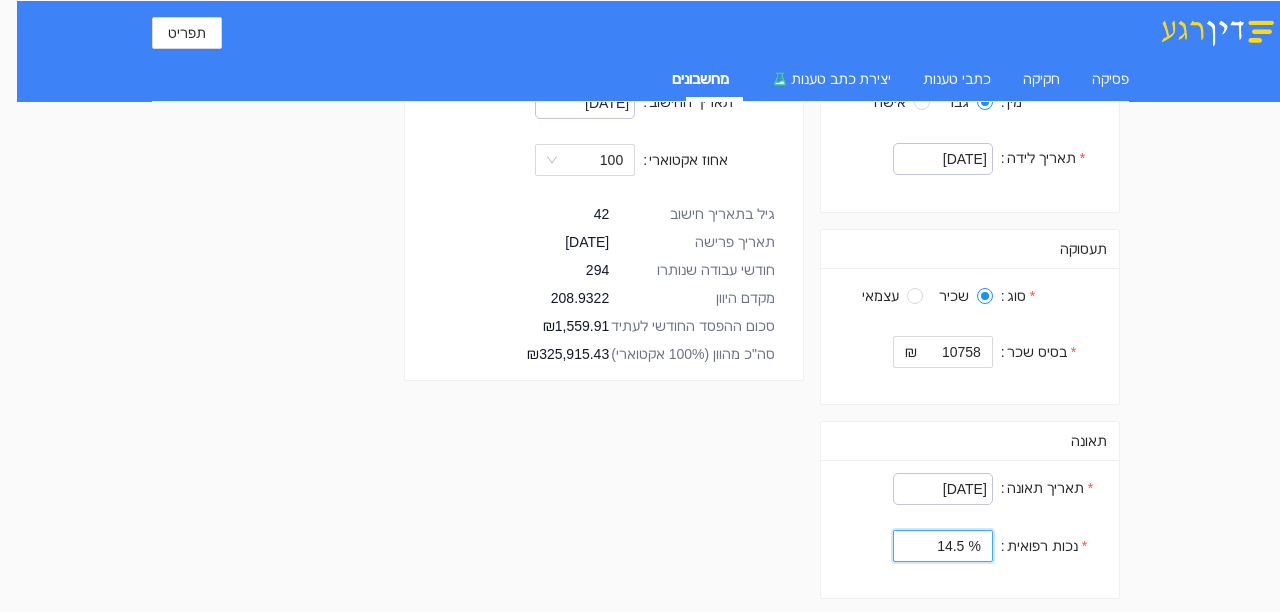 click on "חישוב תאריך החישוב 23/07/2025 אחוז אקטוארי 100 גיל בתאריך חישוב 42 תאריך פרישה 12/03/50 חודשי עבודה שנותרו 294 מקדם היוון 208.9322 סכום ההפסד החודשי לעתיד ₪1,559.91 סה"כ מהוון (100% אקטוארי) ₪325,915.43" at bounding box center (604, 317) 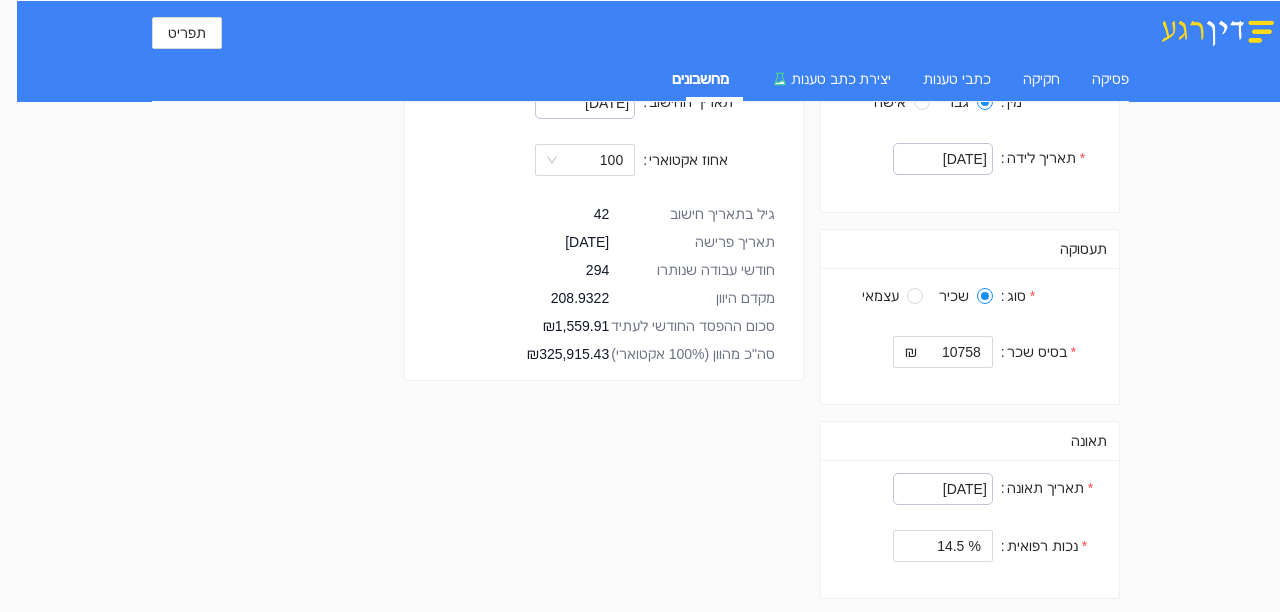 drag, startPoint x: 525, startPoint y: 388, endPoint x: 635, endPoint y: 370, distance: 111.463 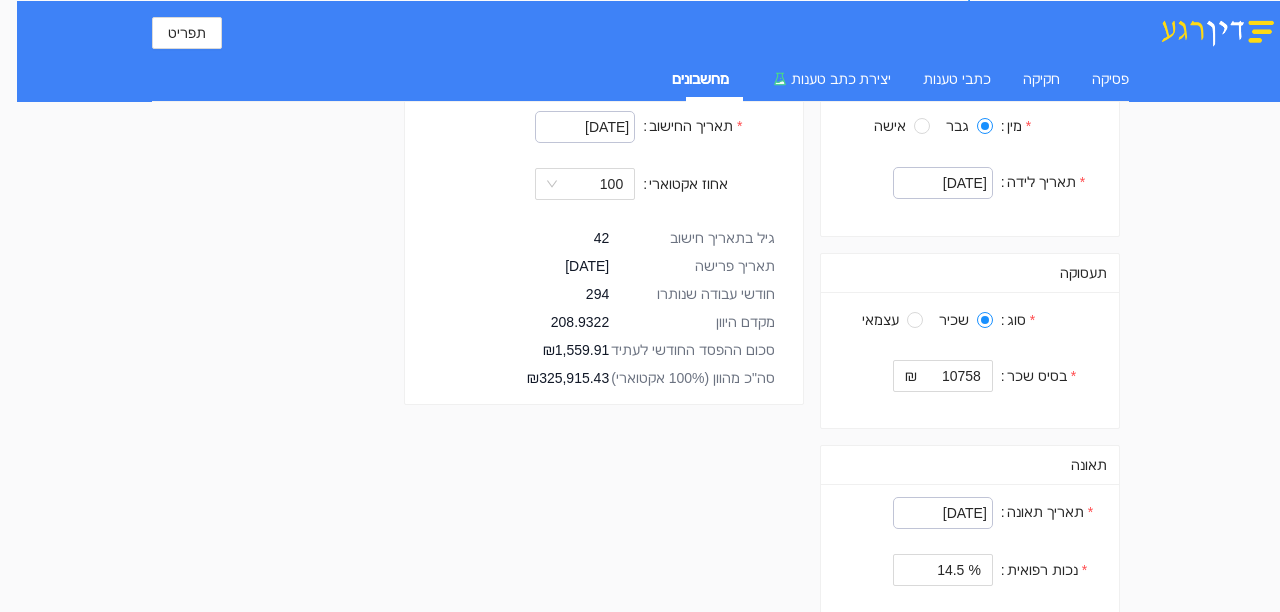 scroll, scrollTop: 159, scrollLeft: 0, axis: vertical 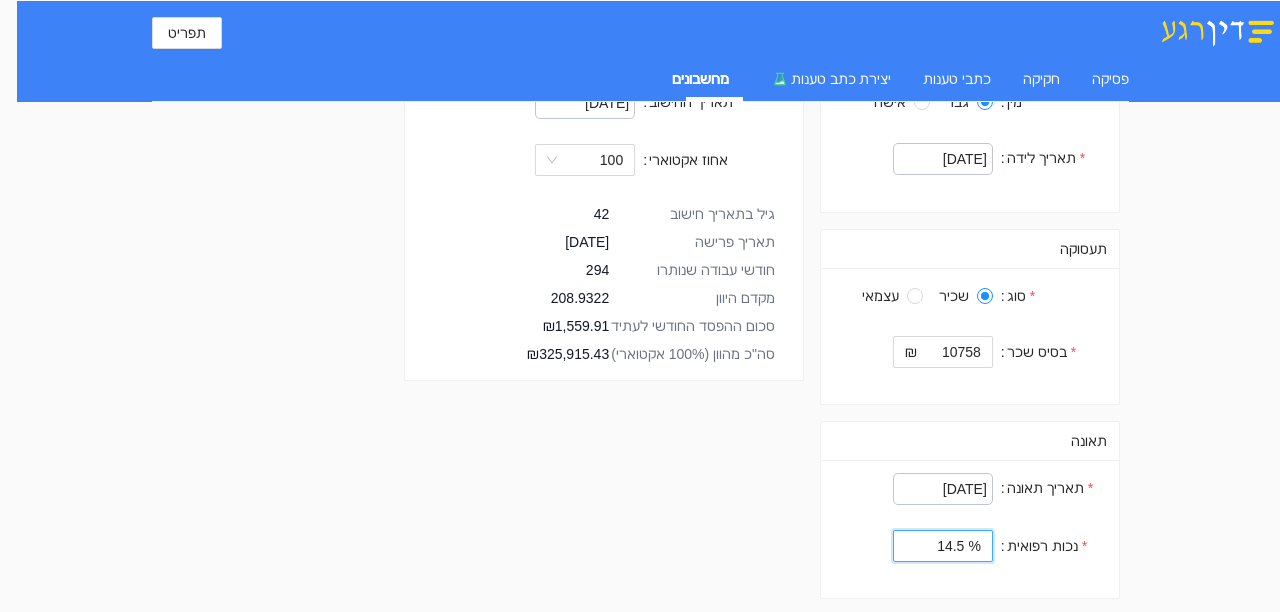 drag, startPoint x: 944, startPoint y: 545, endPoint x: 1017, endPoint y: 546, distance: 73.00685 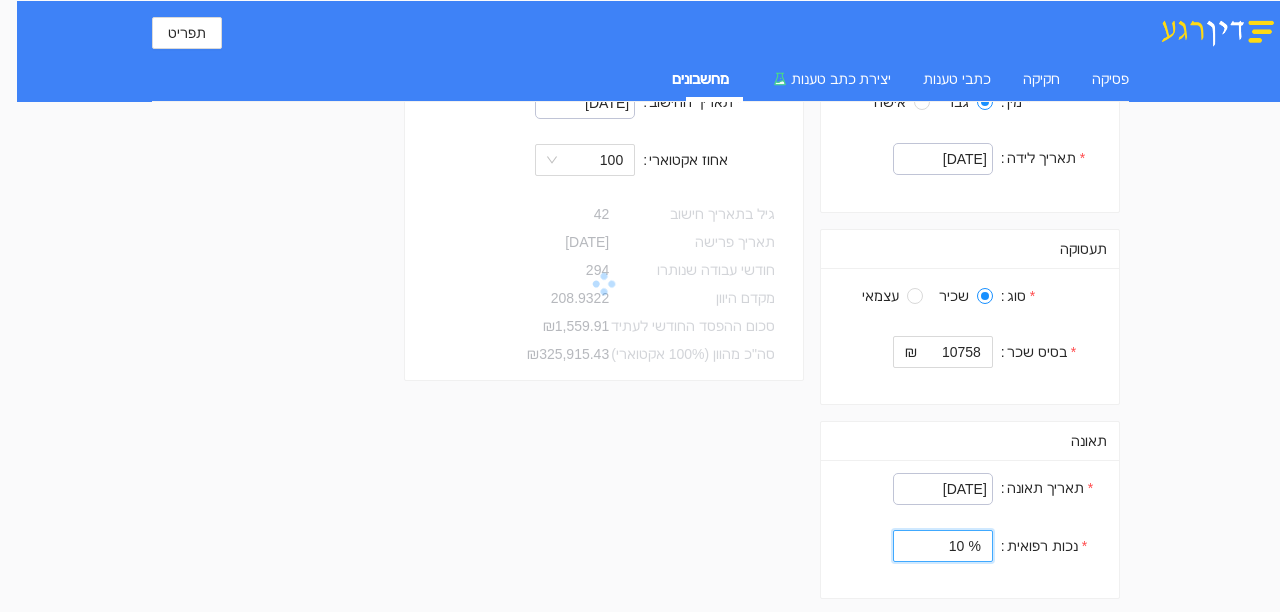 type on "10" 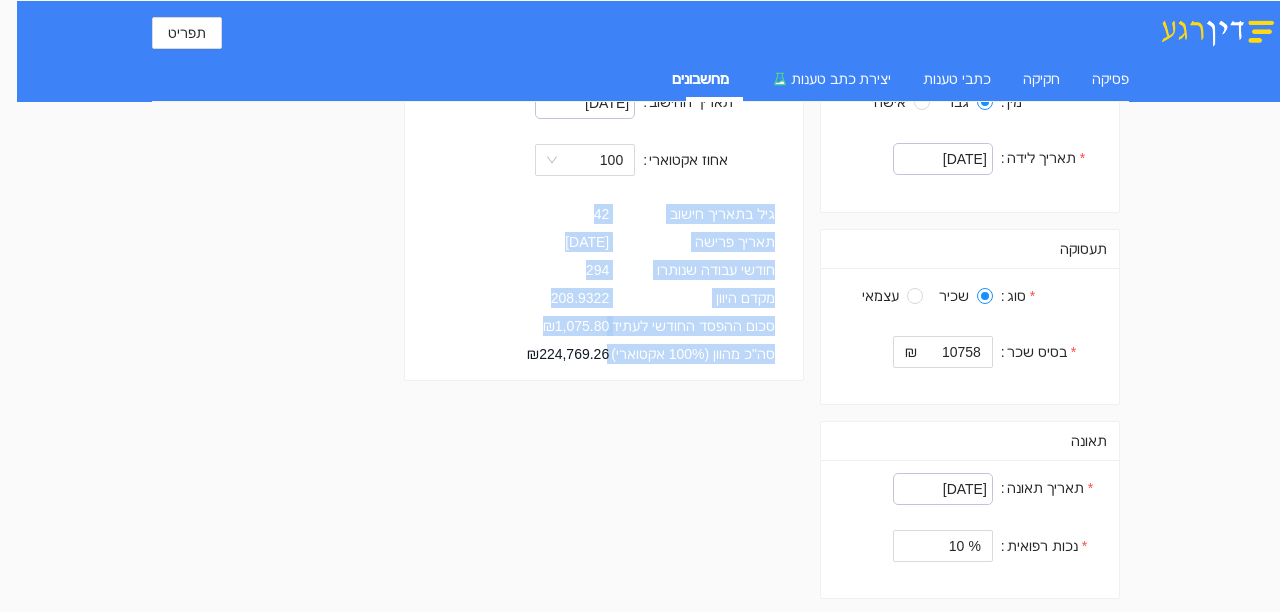 drag, startPoint x: 508, startPoint y: 352, endPoint x: 788, endPoint y: 213, distance: 312.60358 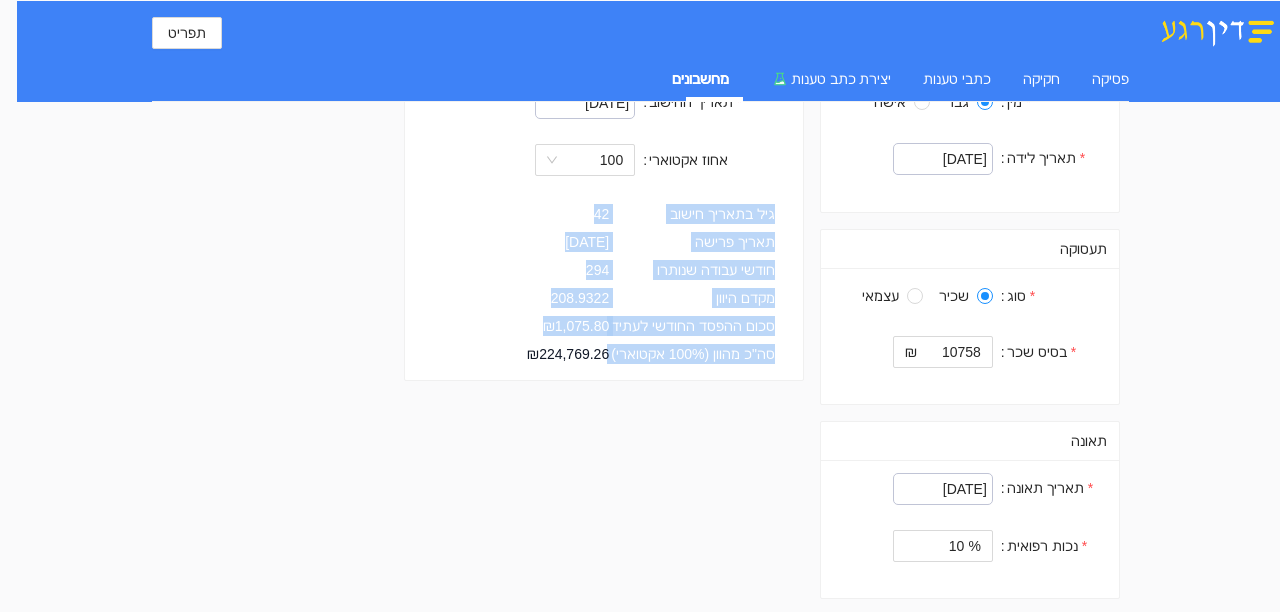 drag, startPoint x: 755, startPoint y: 226, endPoint x: 785, endPoint y: 258, distance: 43.863426 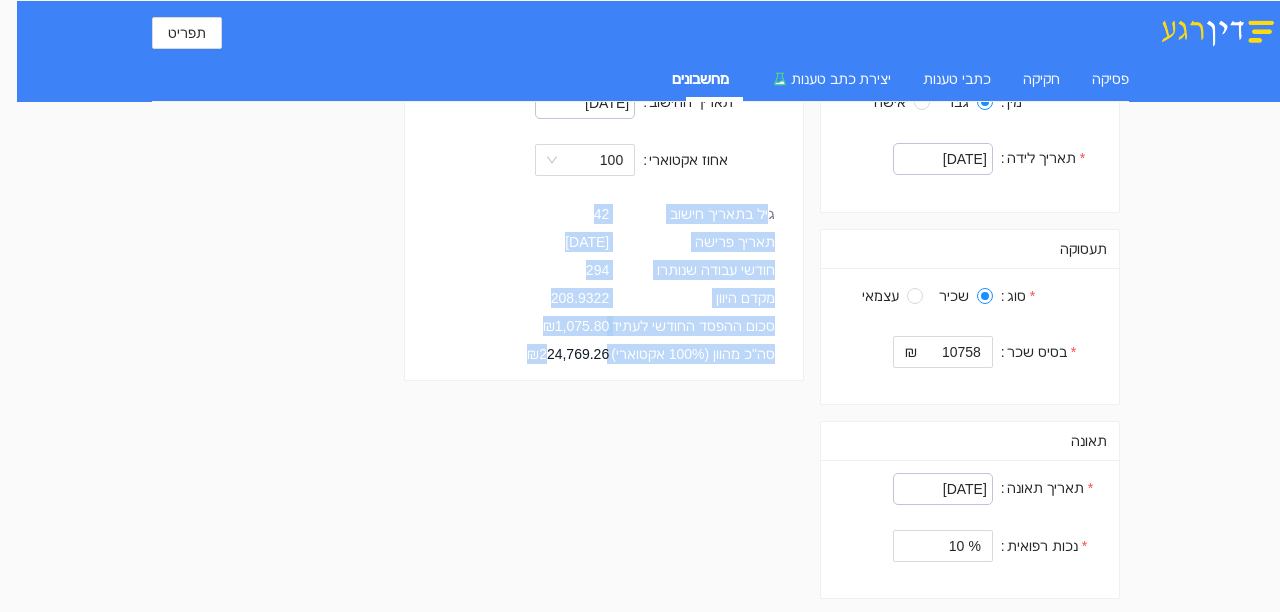drag, startPoint x: 780, startPoint y: 208, endPoint x: 559, endPoint y: 349, distance: 262.1488 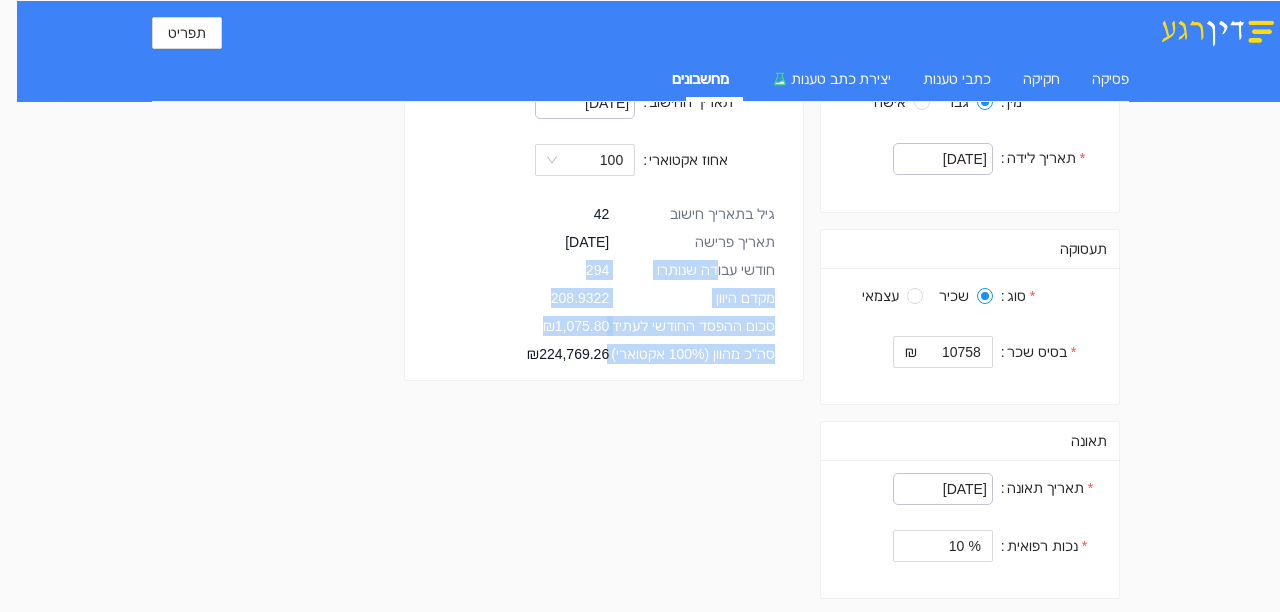 drag, startPoint x: 512, startPoint y: 357, endPoint x: 732, endPoint y: 255, distance: 242.49536 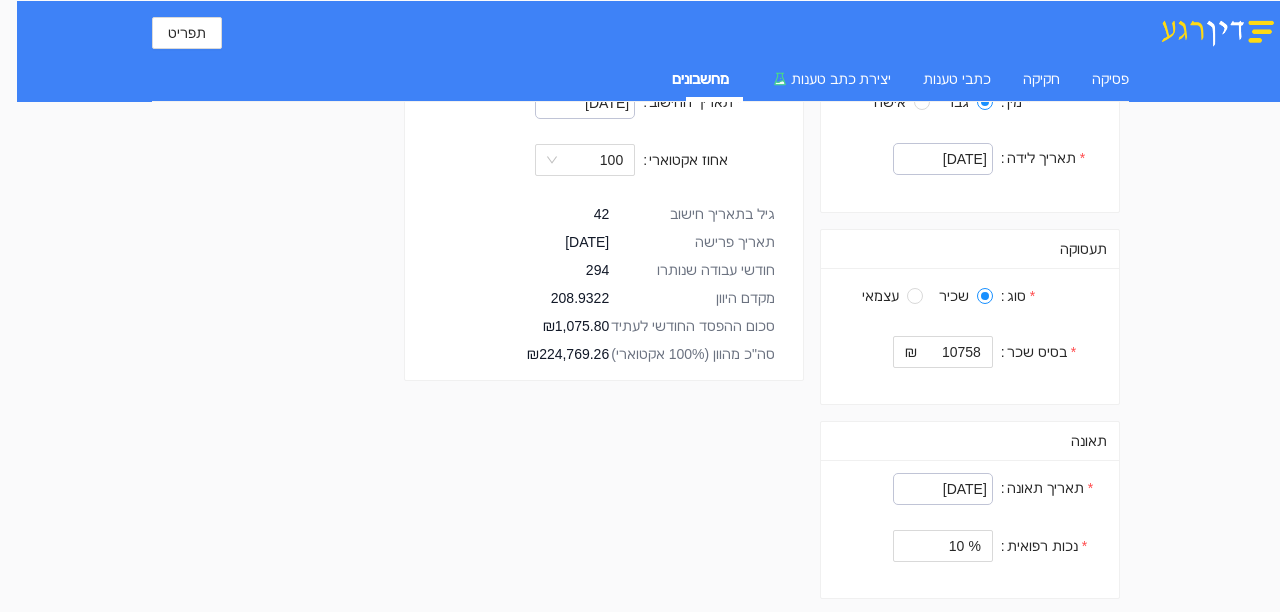 click on "תאריך פרישה" at bounding box center (700, 242) 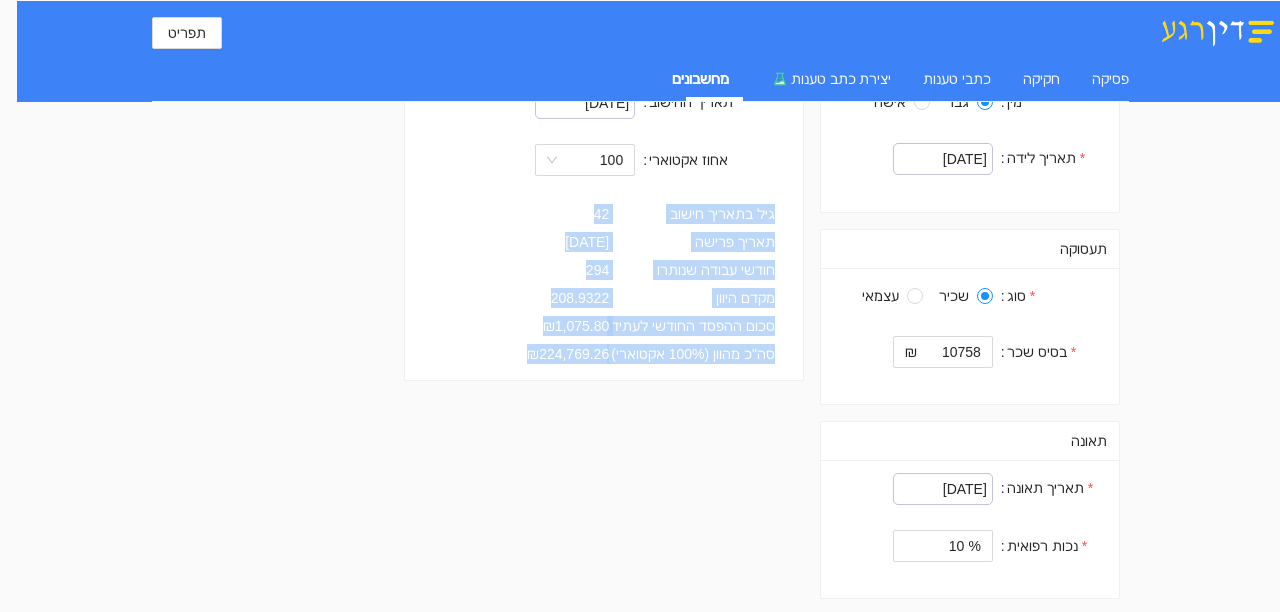 drag, startPoint x: 782, startPoint y: 208, endPoint x: 623, endPoint y: 350, distance: 213.17833 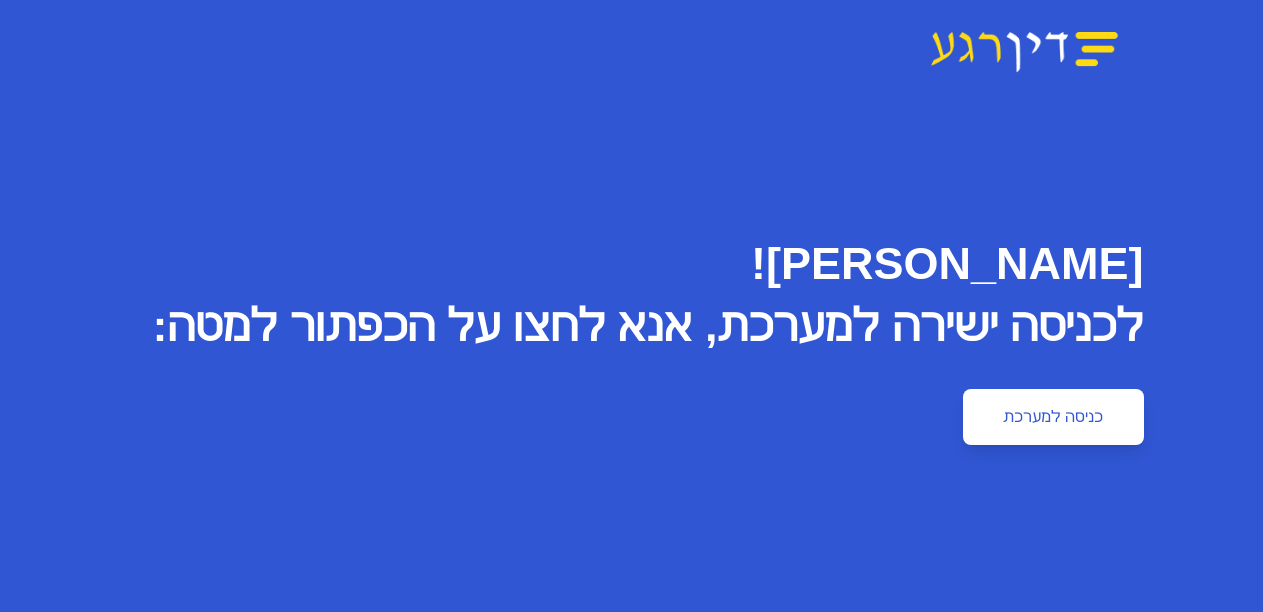 scroll, scrollTop: 0, scrollLeft: 0, axis: both 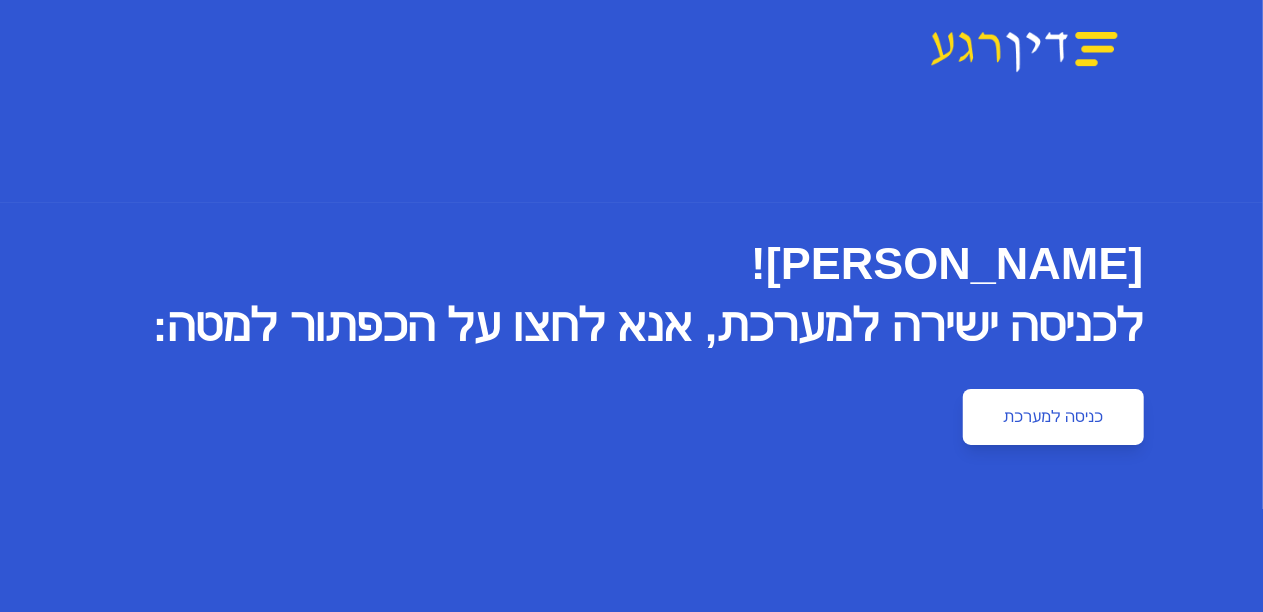 click on "כניסה למערכת" at bounding box center [1053, 417] 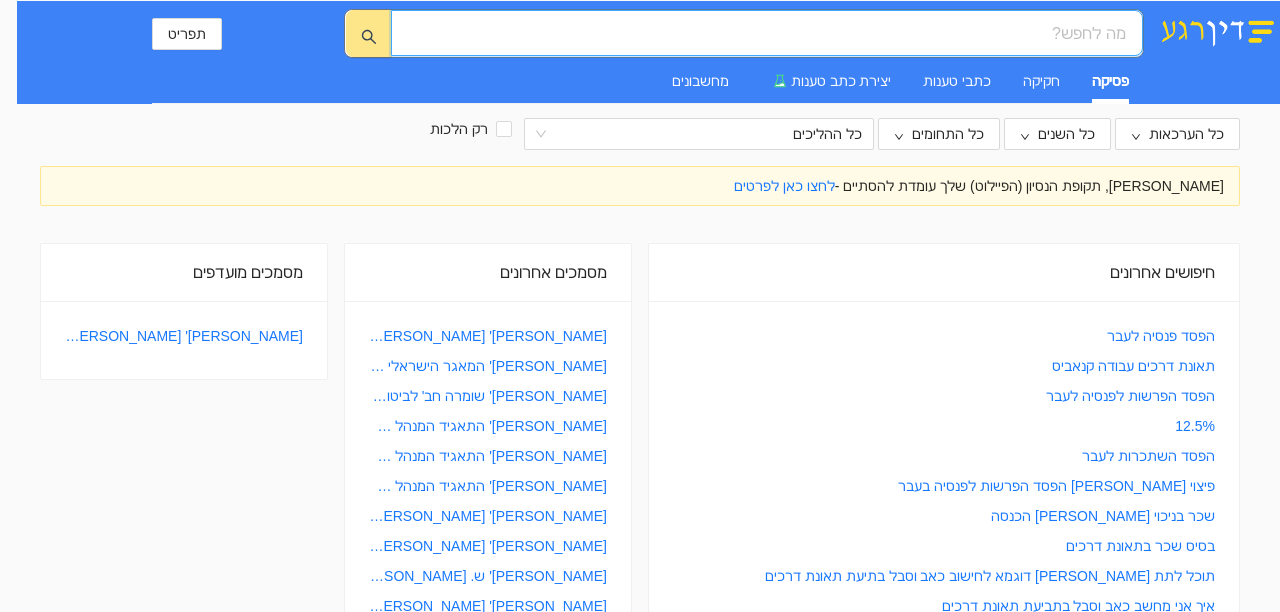 scroll, scrollTop: 0, scrollLeft: 0, axis: both 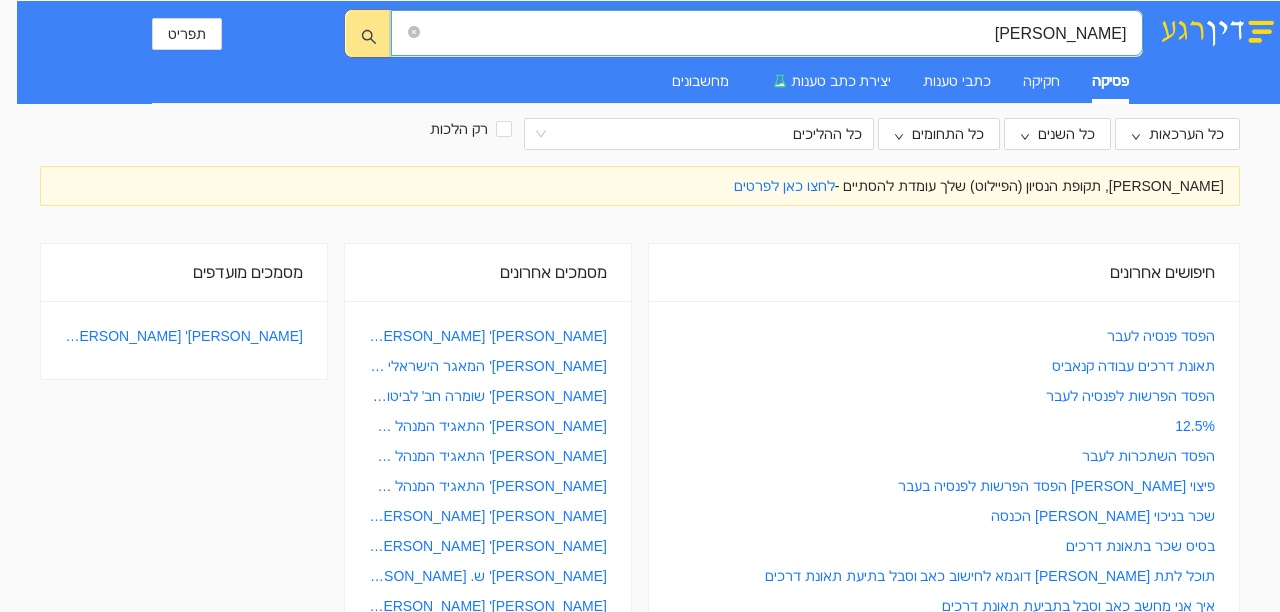type on "ש" 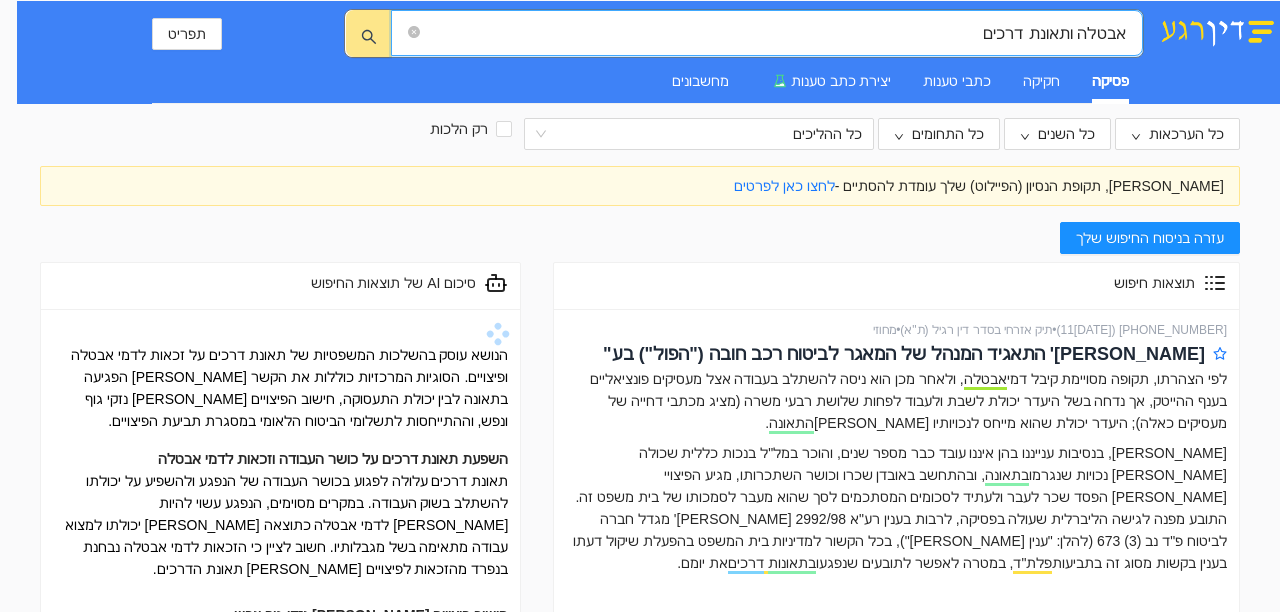 drag, startPoint x: 985, startPoint y: 33, endPoint x: 1279, endPoint y: 43, distance: 294.17 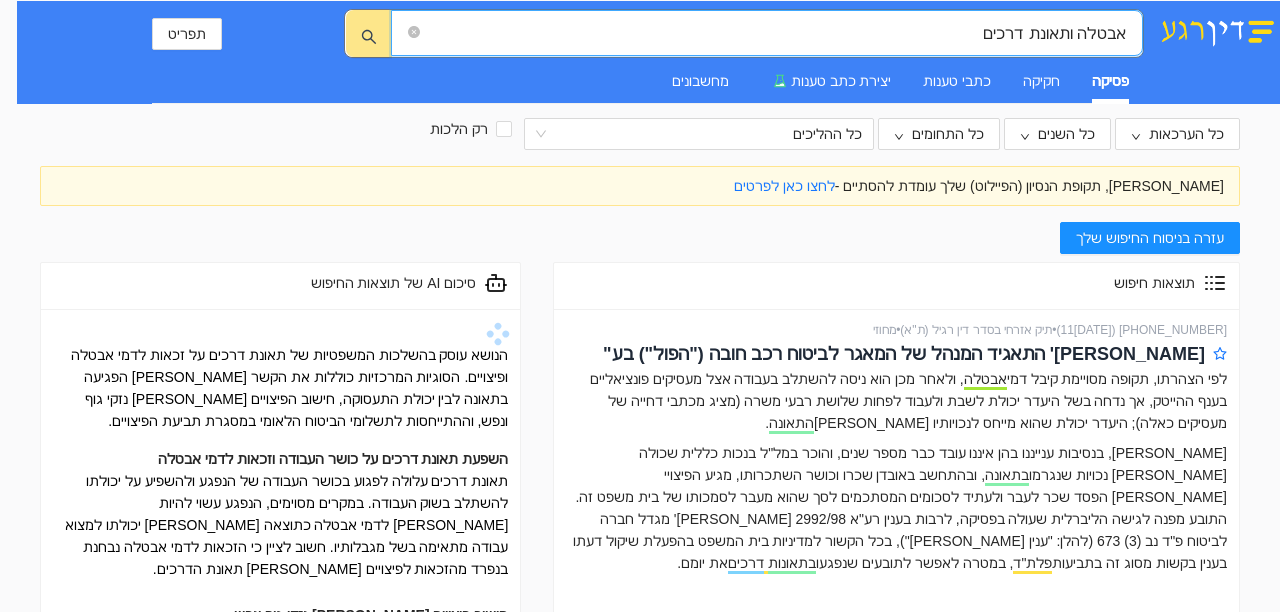 click on "אבטלה ותאונת דרכים אבטלה ותאונת דרכים תפריט פסיקה חקיקה כתבי טענות יצירת כתב טענות   מחשבונים" at bounding box center [648, 52] 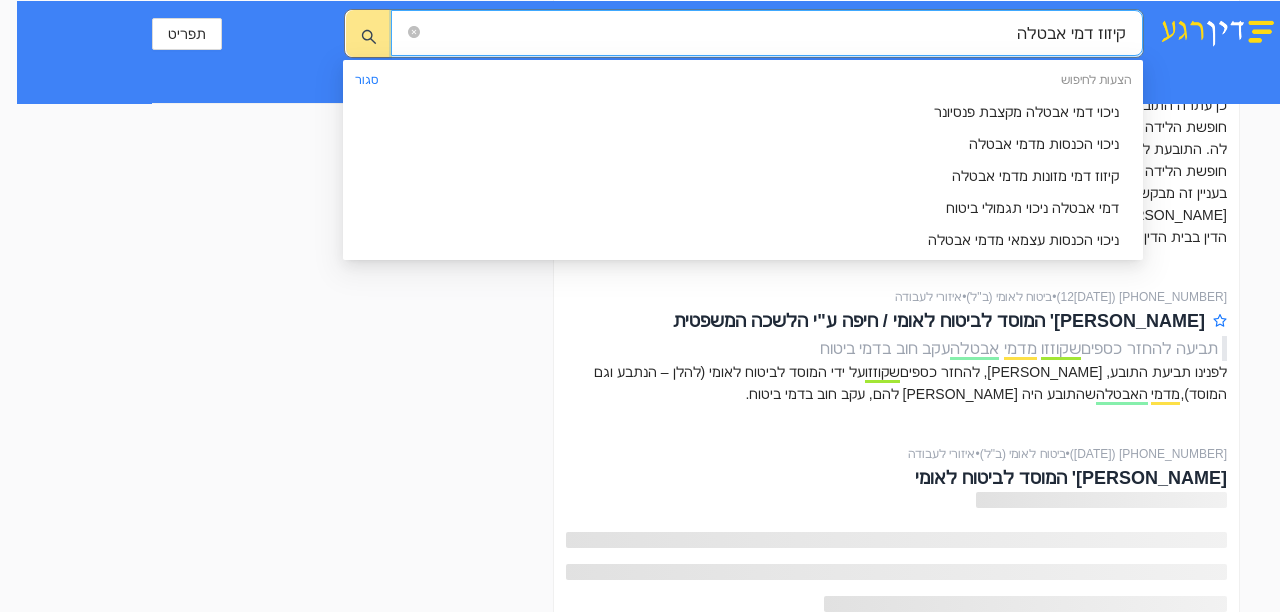scroll, scrollTop: 1000, scrollLeft: 0, axis: vertical 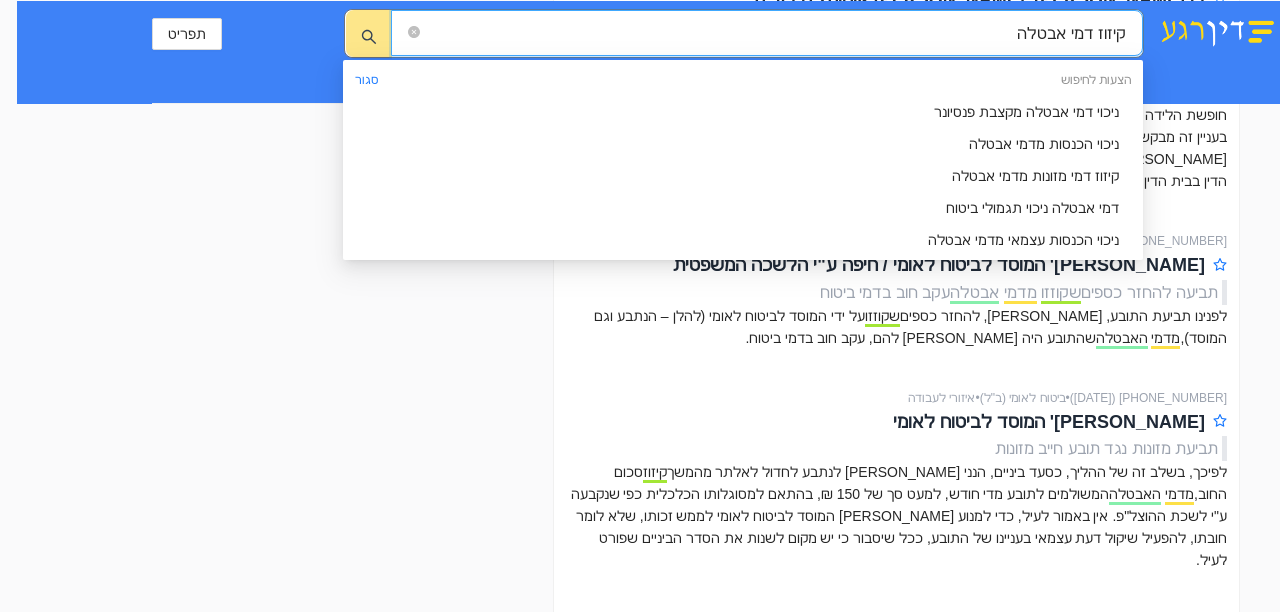 click on "סיכום AI של תוצאות החיפוש סוגיית קיזוז דמי אבטלה מעלה מספר היבטים משפטיים מורכבים. היא נוגעת לסמכותו של המוסד לביטוח לאומי לקזז חובות מגמלאות, להשפעת הקיזוז על זכאות לגמלאות אחרות, ולהתייחסות לקיזוז במסגרת הליכי הוצאה לפועל. כמו כן, היא מעלה שאלות לגבי השפעת הקיזוז על חישוב פיצויים בתביעות עבודה. סמכות המוסד לביטוח לאומי לקזז חובות מדמי אבטלה המוסד לביטוח לאומי רשאי לקזז חובות מדמי אבטלה המגיעים לזכאי. סמכות זו מעוגנת בחוק המזונות ובחוק הביטוח הלאומי. הקיזוז יכול להתבצע גם כאשר קיים חוב בדמי ביטוח. השפעת קיזוז דמי אבטלה על זכאות לגמלאות אחרות" at bounding box center (280, 4842) 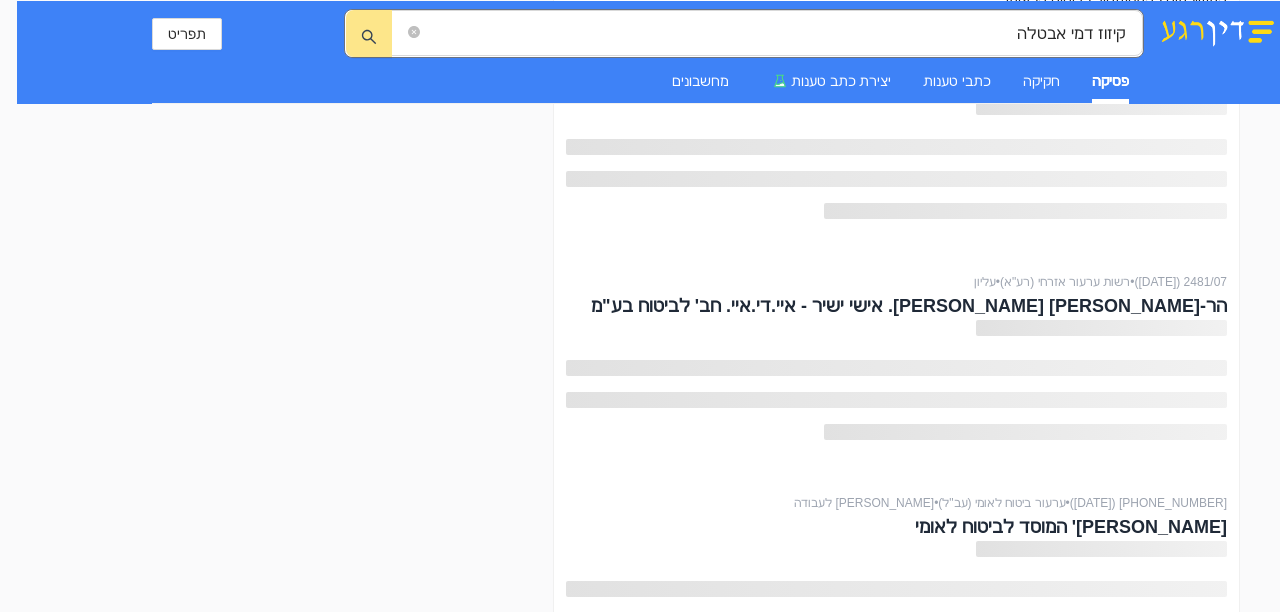 scroll, scrollTop: 6630, scrollLeft: 0, axis: vertical 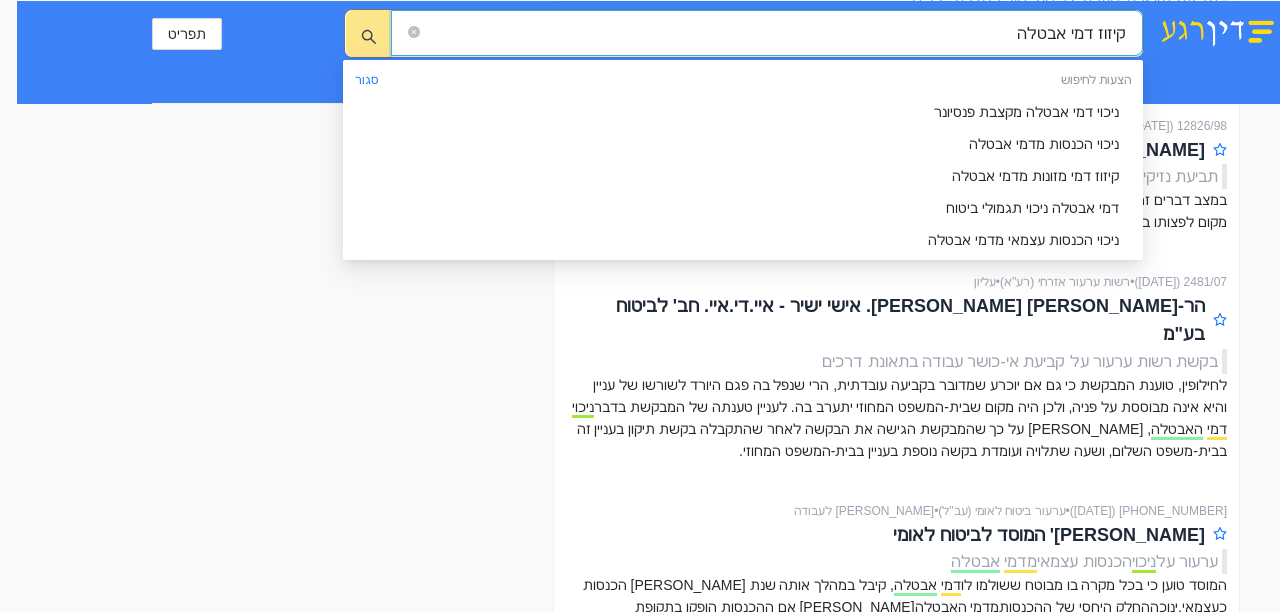 drag, startPoint x: 1095, startPoint y: 30, endPoint x: 1224, endPoint y: 34, distance: 129.062 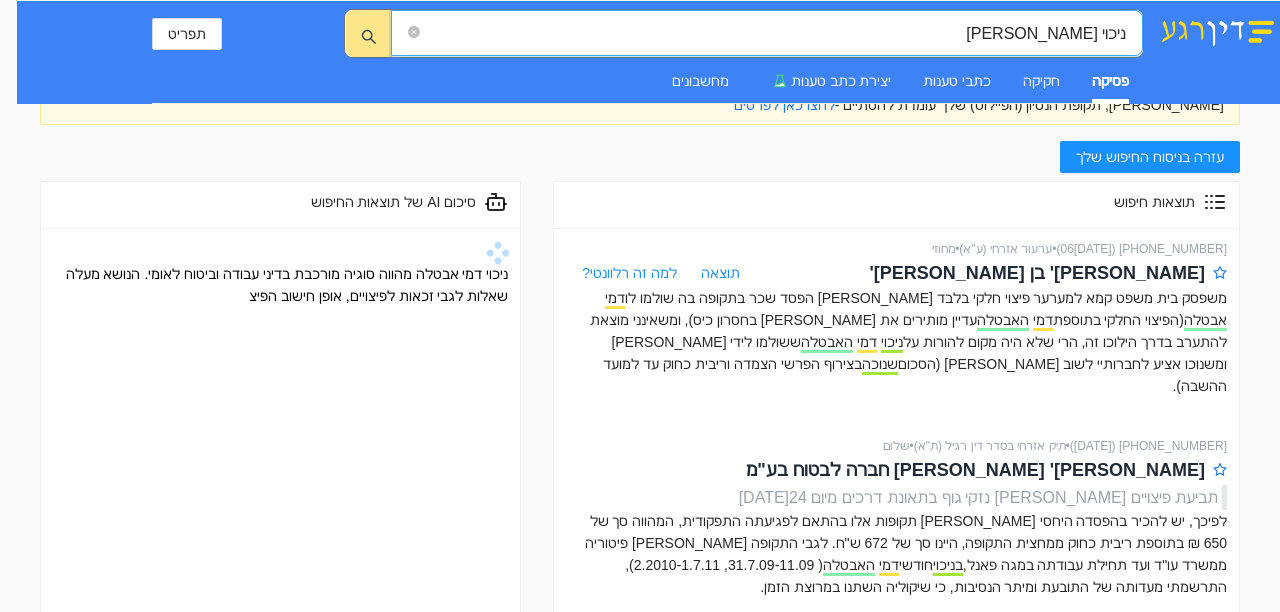scroll, scrollTop: 100, scrollLeft: 0, axis: vertical 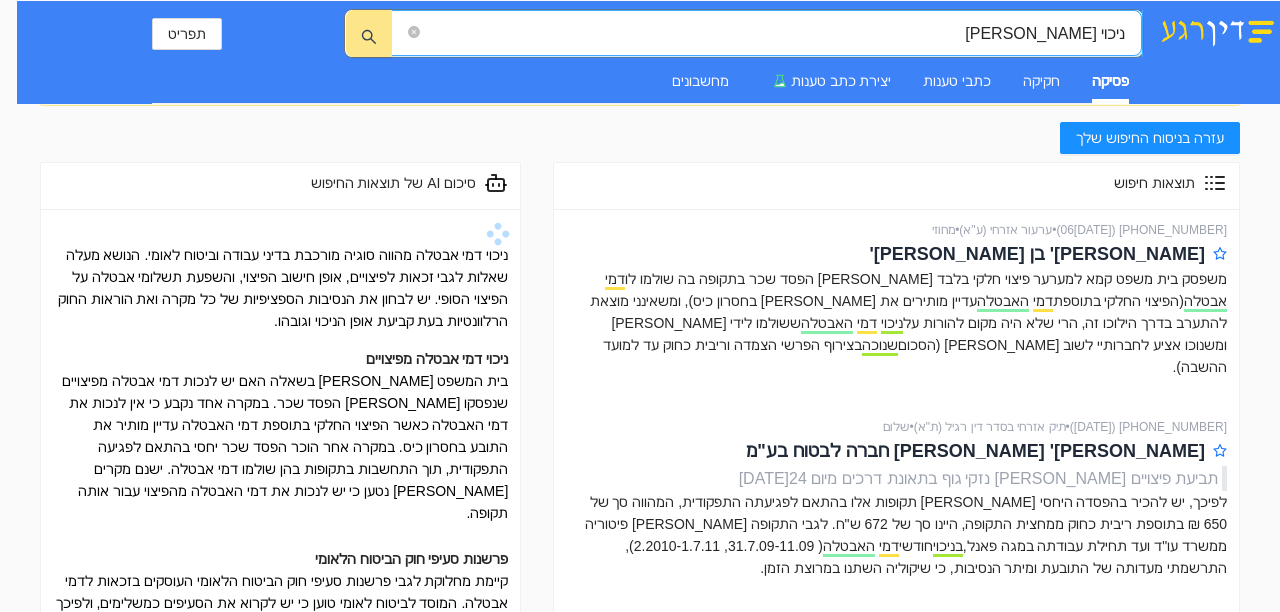 click on "ניכוי [PERSON_NAME]" at bounding box center (774, 33) 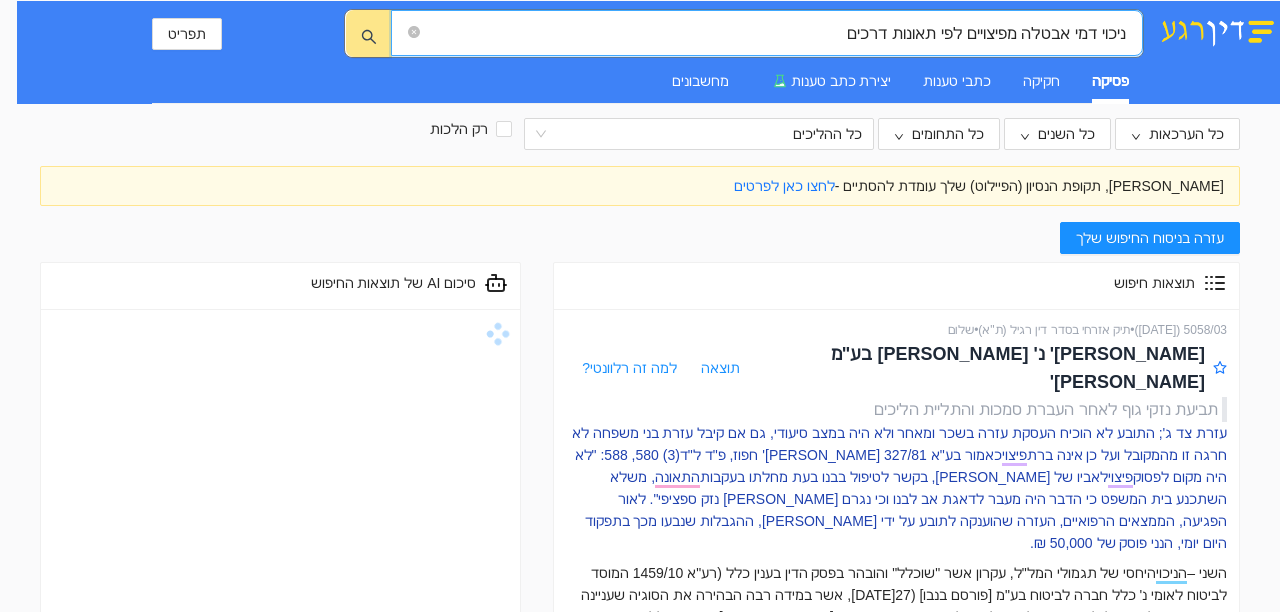 scroll, scrollTop: 300, scrollLeft: 0, axis: vertical 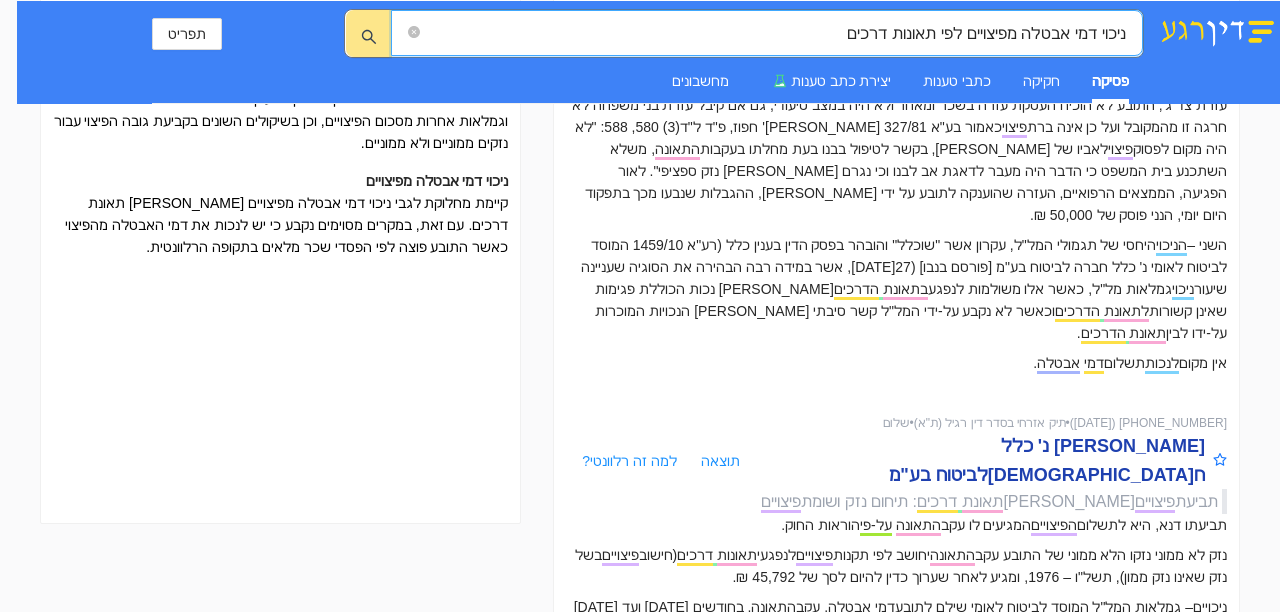 click on "[PERSON_NAME] נ' כלל ח[DEMOGRAPHIC_DATA]לביטוח בע"מ" at bounding box center [972, 460] 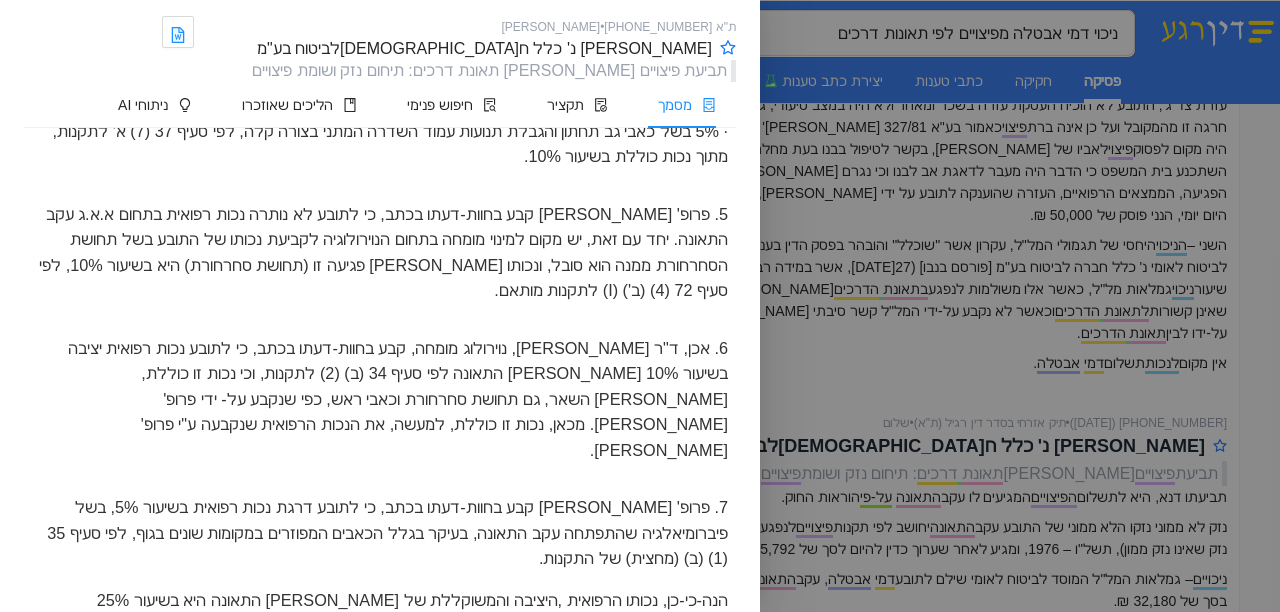 scroll, scrollTop: 1700, scrollLeft: 0, axis: vertical 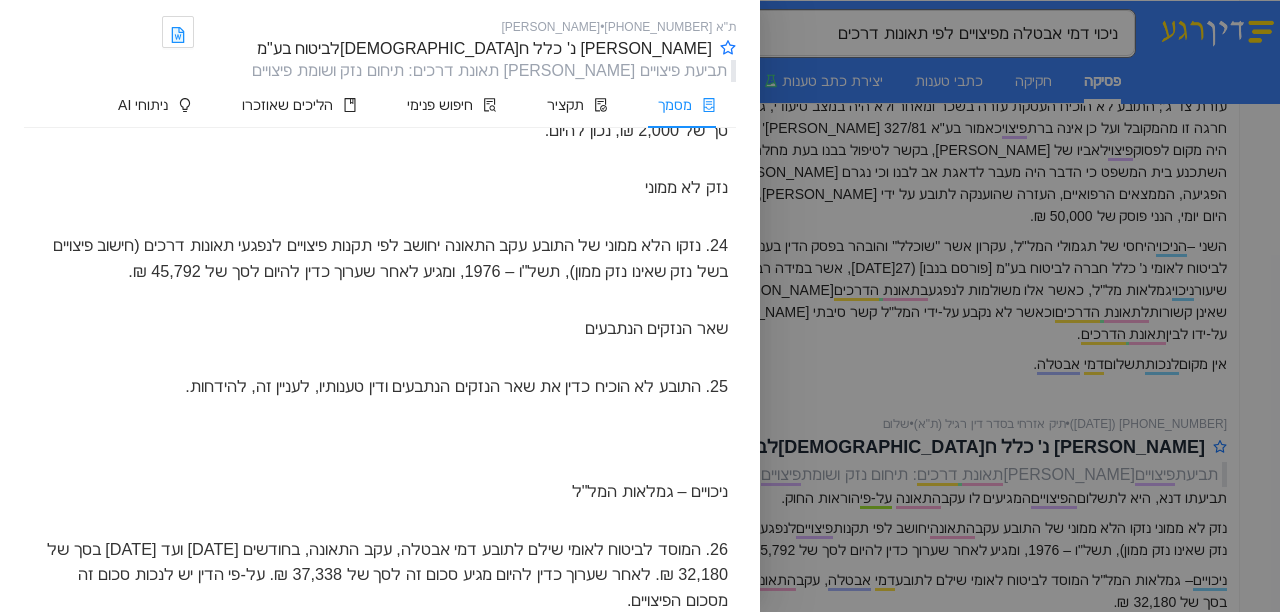 click on "ניכויים – גמלאות המל"ל" at bounding box center [380, 492] 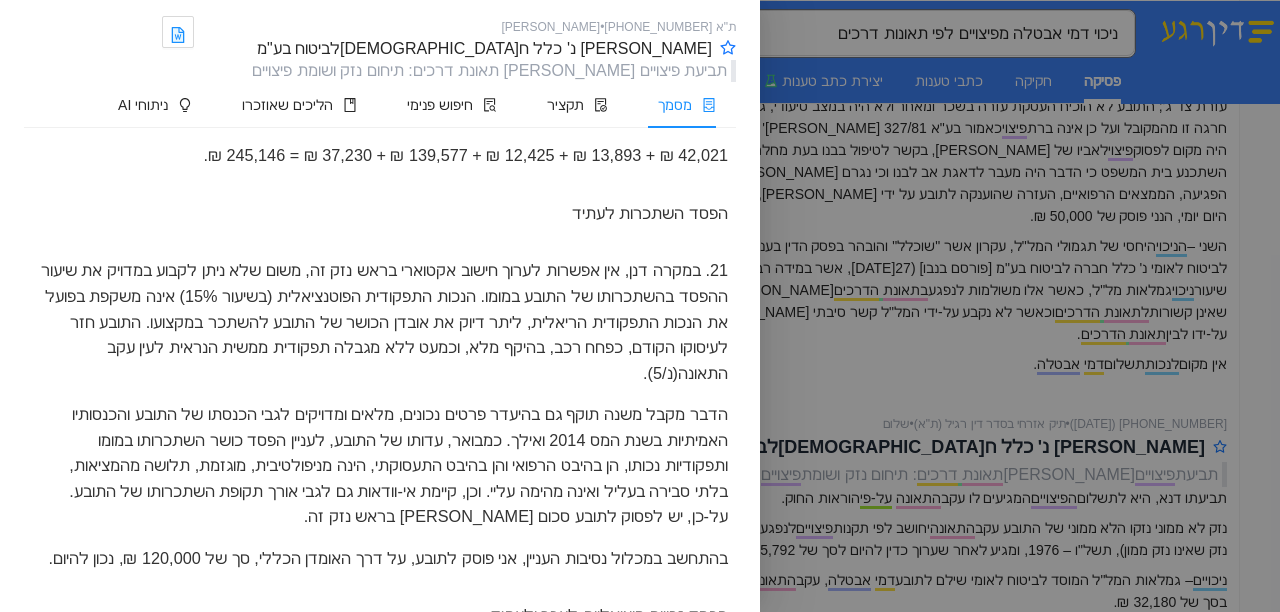 scroll, scrollTop: 5544, scrollLeft: 0, axis: vertical 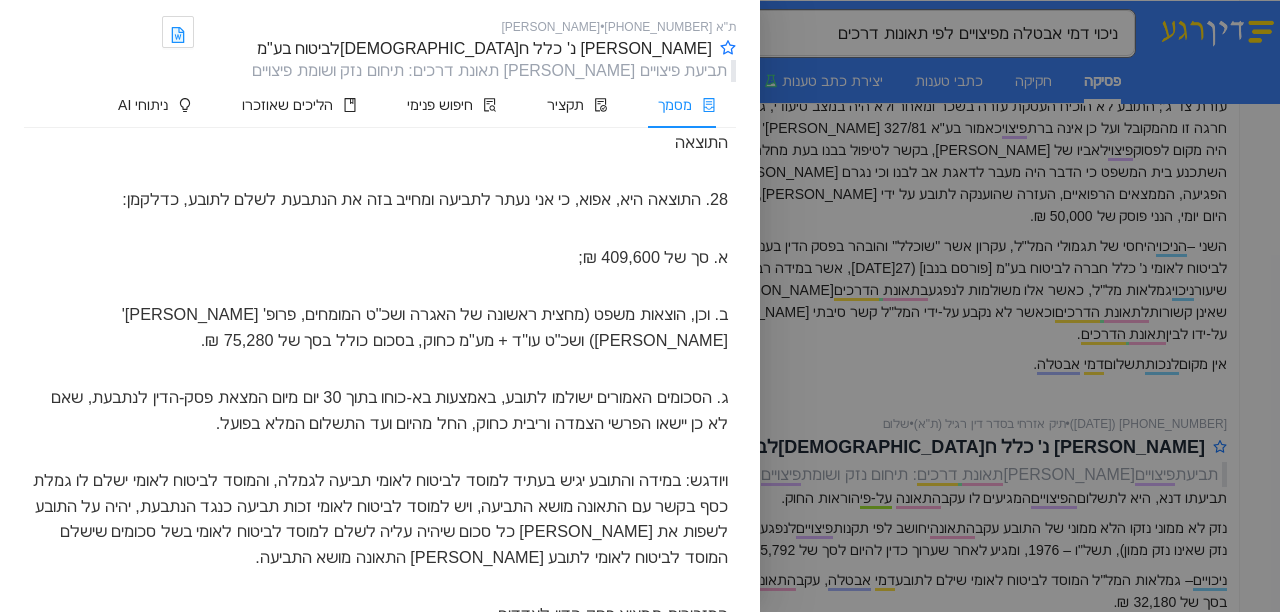 click at bounding box center [640, 306] 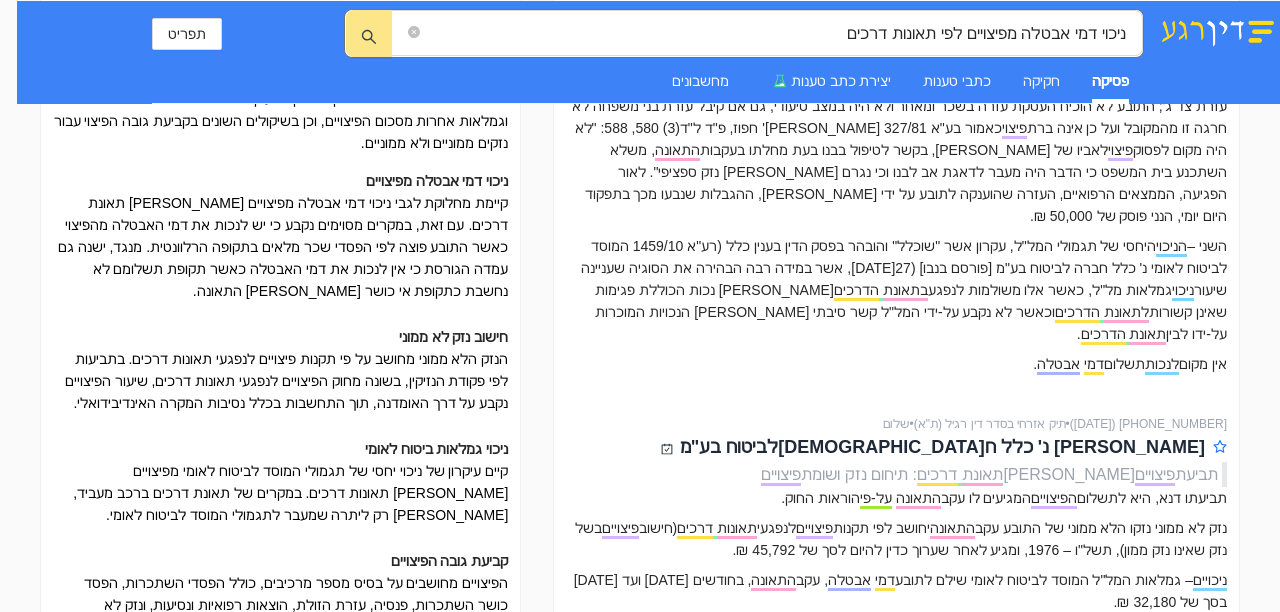 click on "פסיקה" at bounding box center (1110, 81) 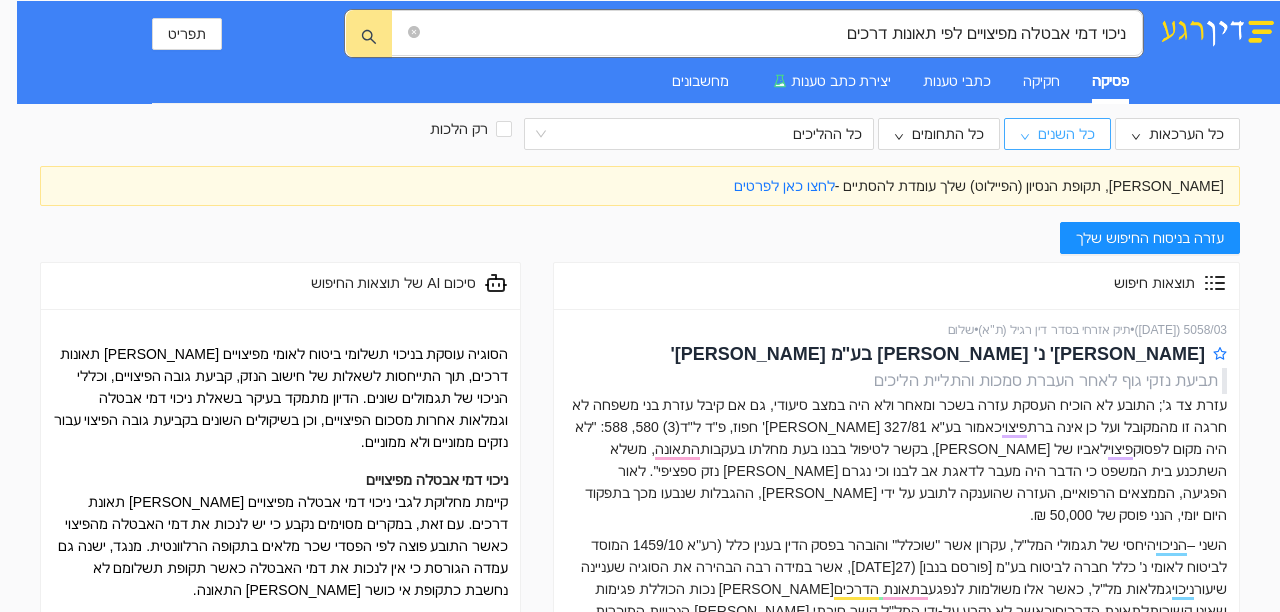 click on "כל השנים" at bounding box center (1066, 134) 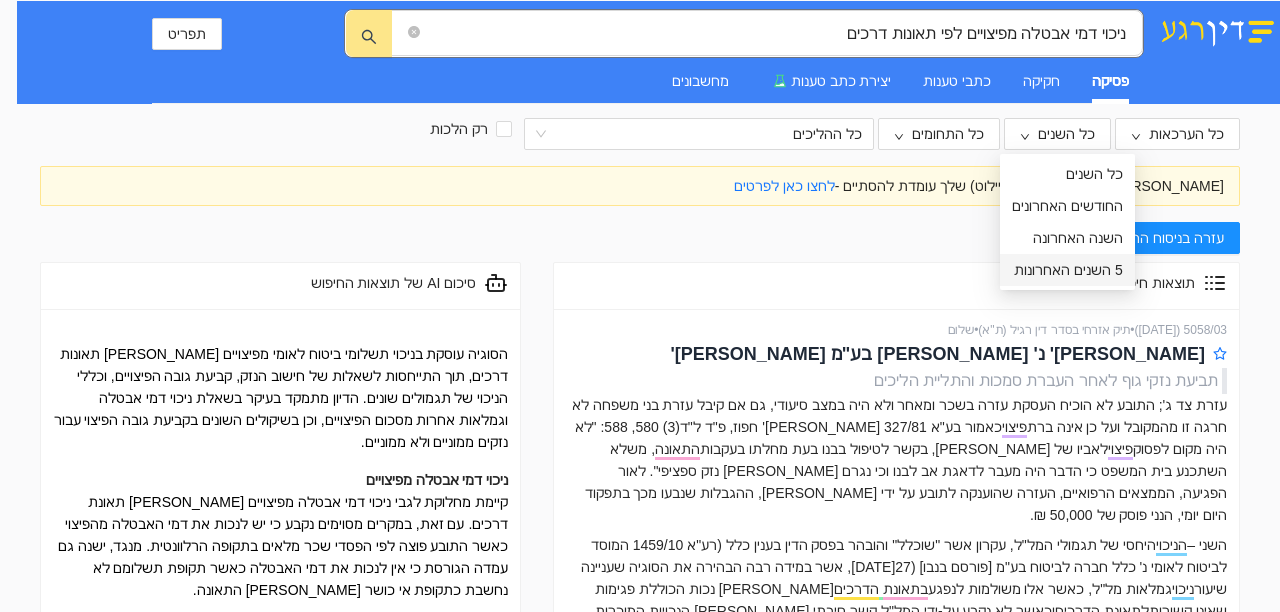 click on "5 השנים האחרונות" at bounding box center [1067, 270] 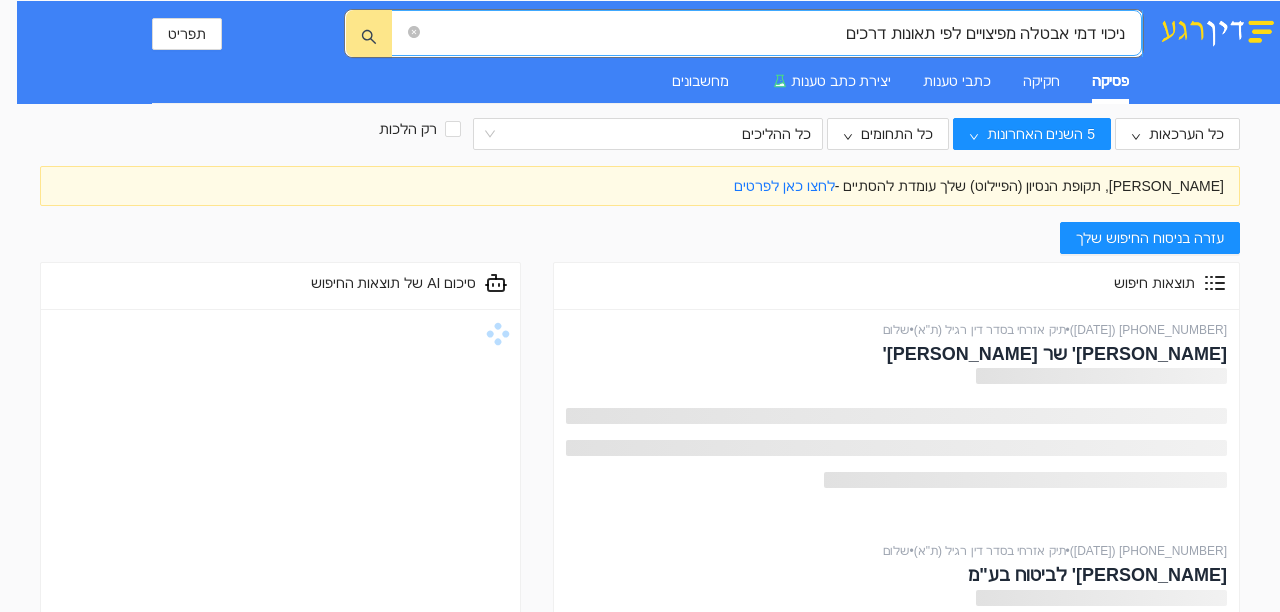 click on "ניכוי דמי אבטלה מפיצויים לפי תאונות דרכים" at bounding box center [774, 33] 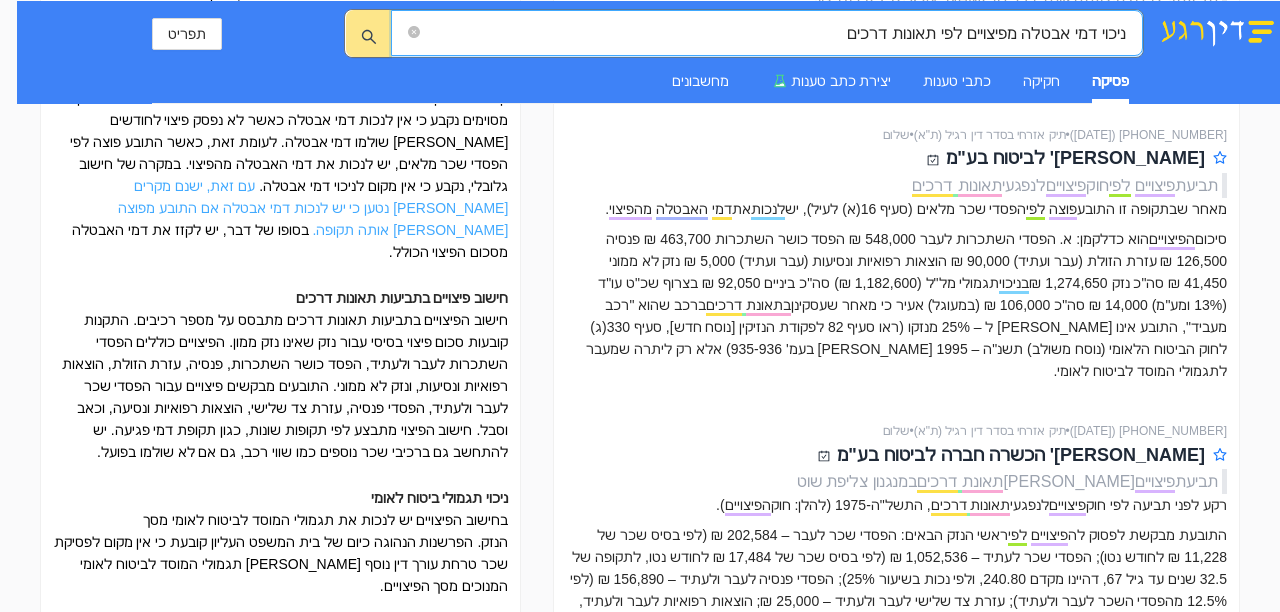 scroll, scrollTop: 400, scrollLeft: 0, axis: vertical 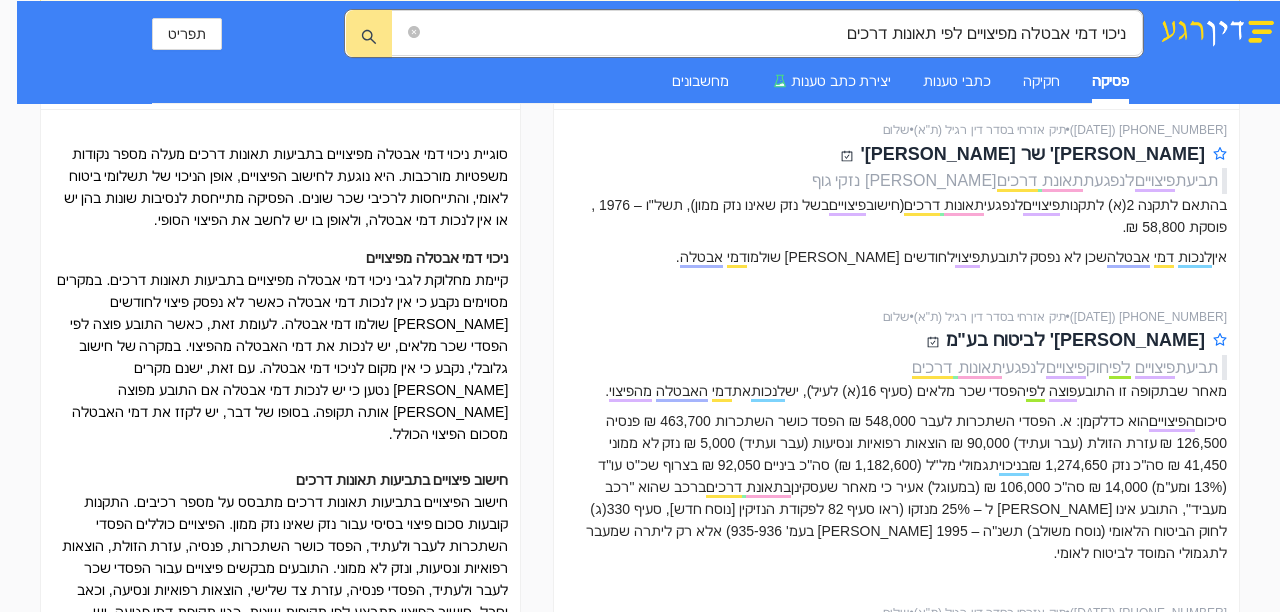 drag, startPoint x: 752, startPoint y: 46, endPoint x: 1279, endPoint y: 47, distance: 527.001 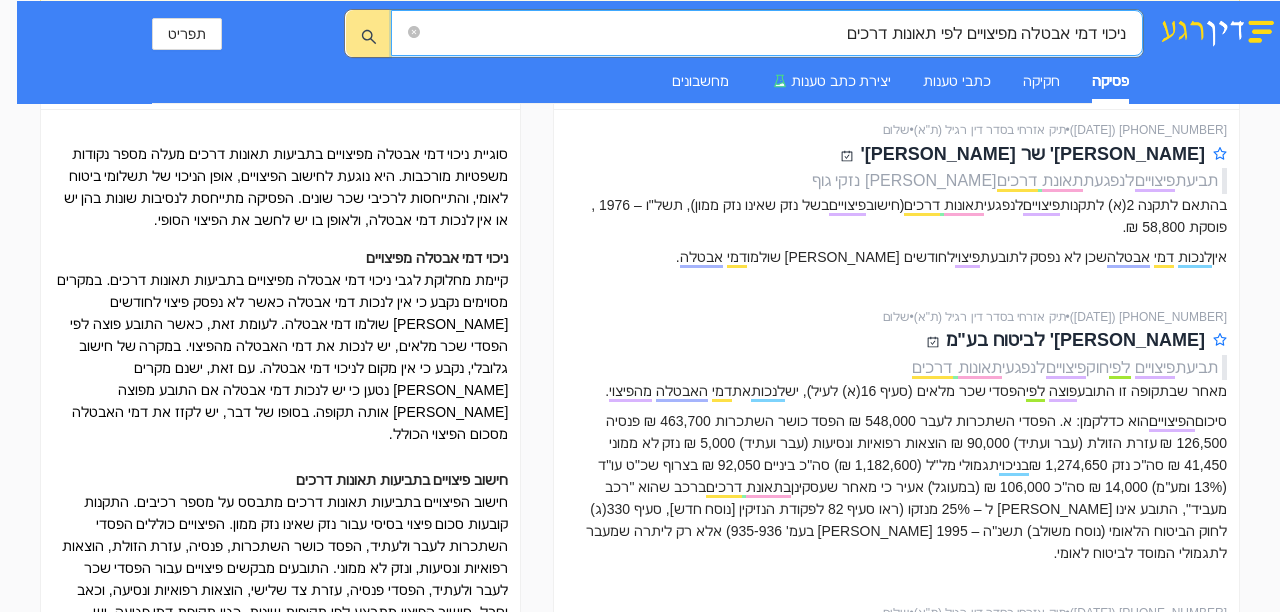 drag, startPoint x: 830, startPoint y: 37, endPoint x: 1279, endPoint y: 37, distance: 449 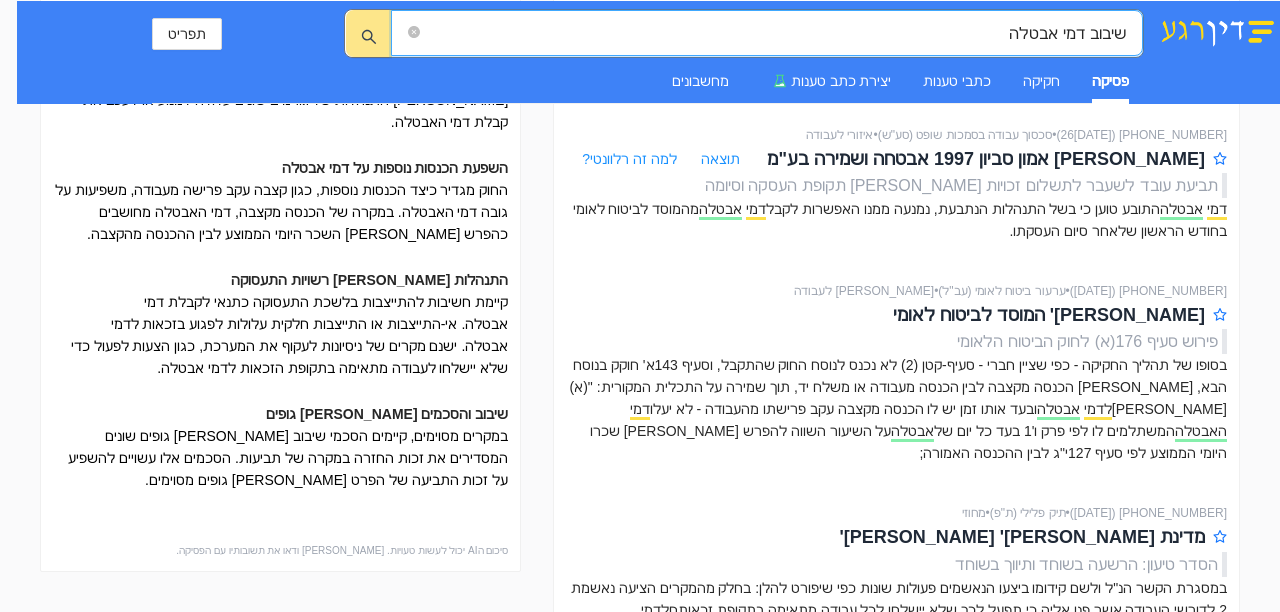 scroll, scrollTop: 300, scrollLeft: 0, axis: vertical 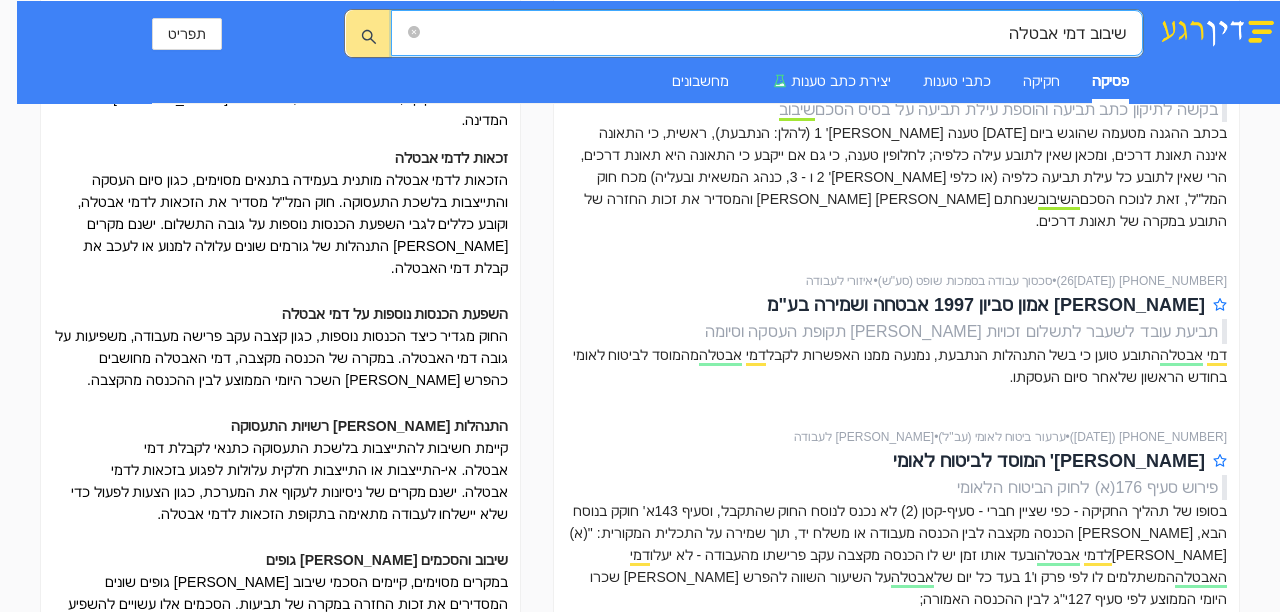 drag, startPoint x: 987, startPoint y: 30, endPoint x: 1279, endPoint y: 30, distance: 292 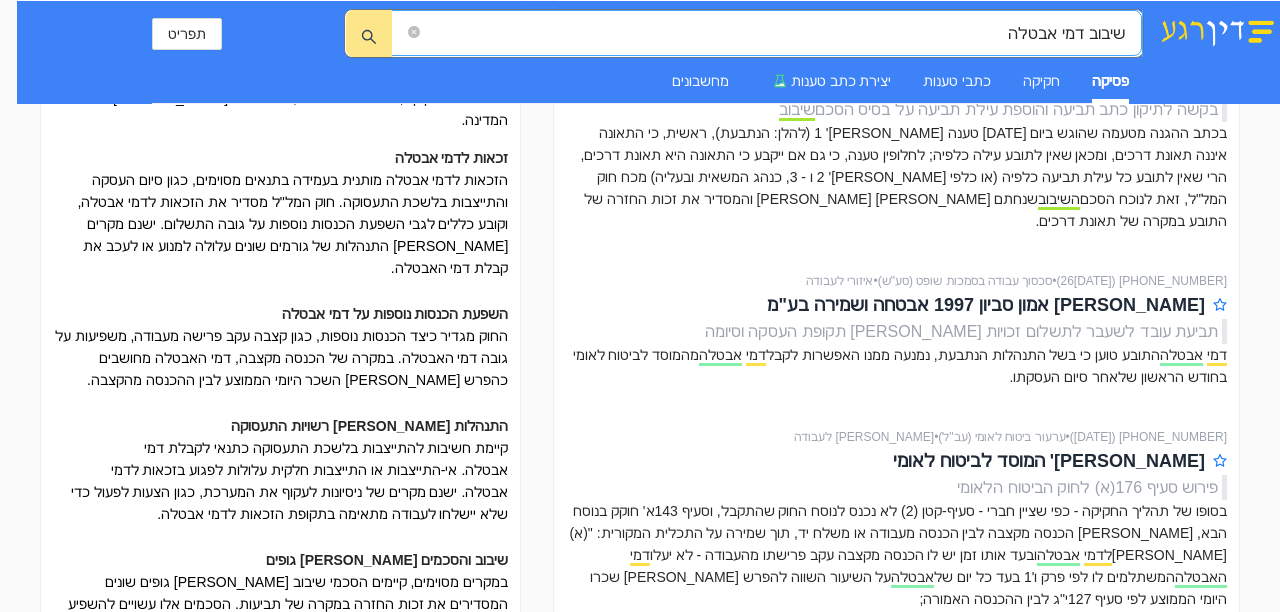 click on "שיבוב דמי אבטלה" at bounding box center [766, 33] 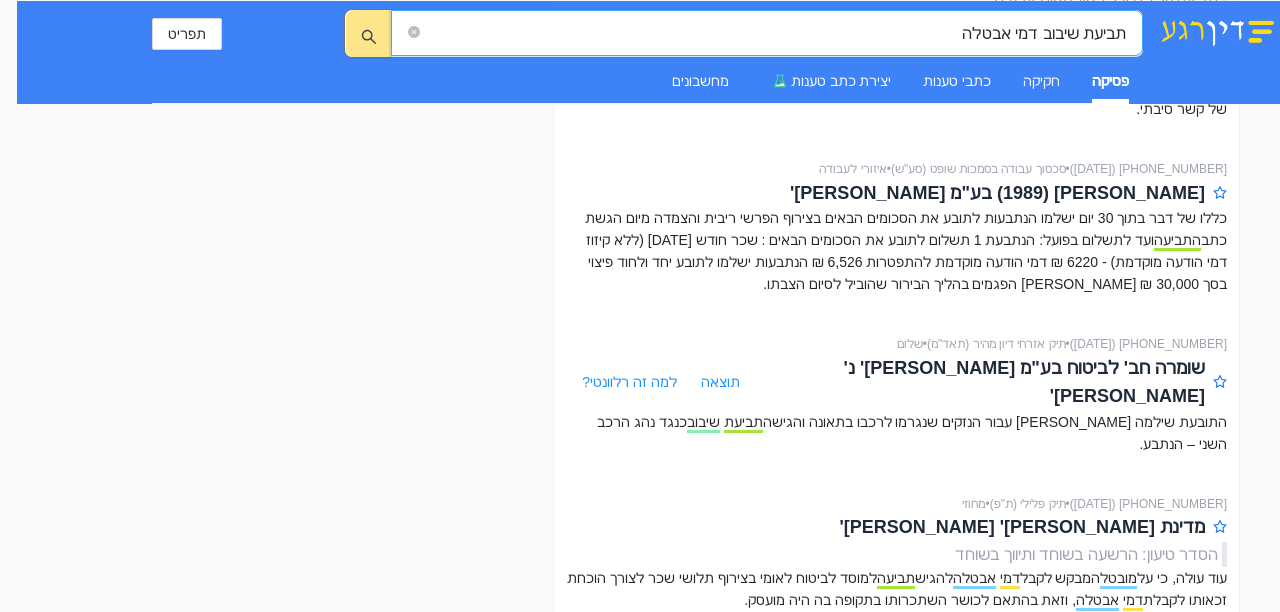 scroll, scrollTop: 2100, scrollLeft: 0, axis: vertical 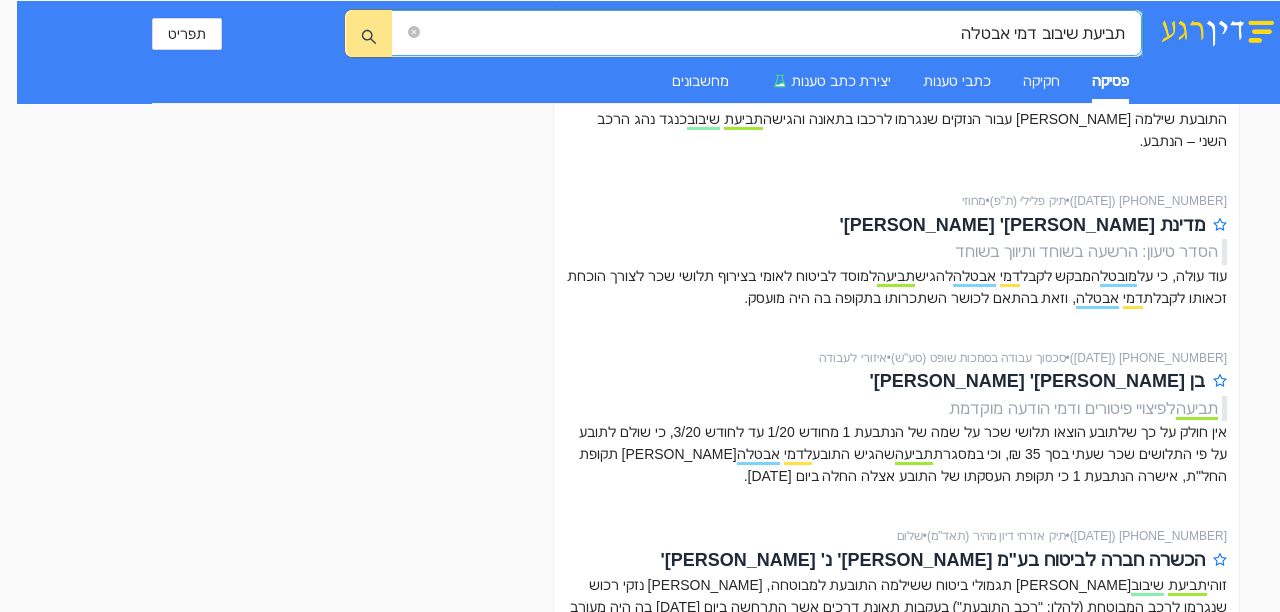 drag, startPoint x: 1016, startPoint y: 31, endPoint x: 1041, endPoint y: 34, distance: 25.179358 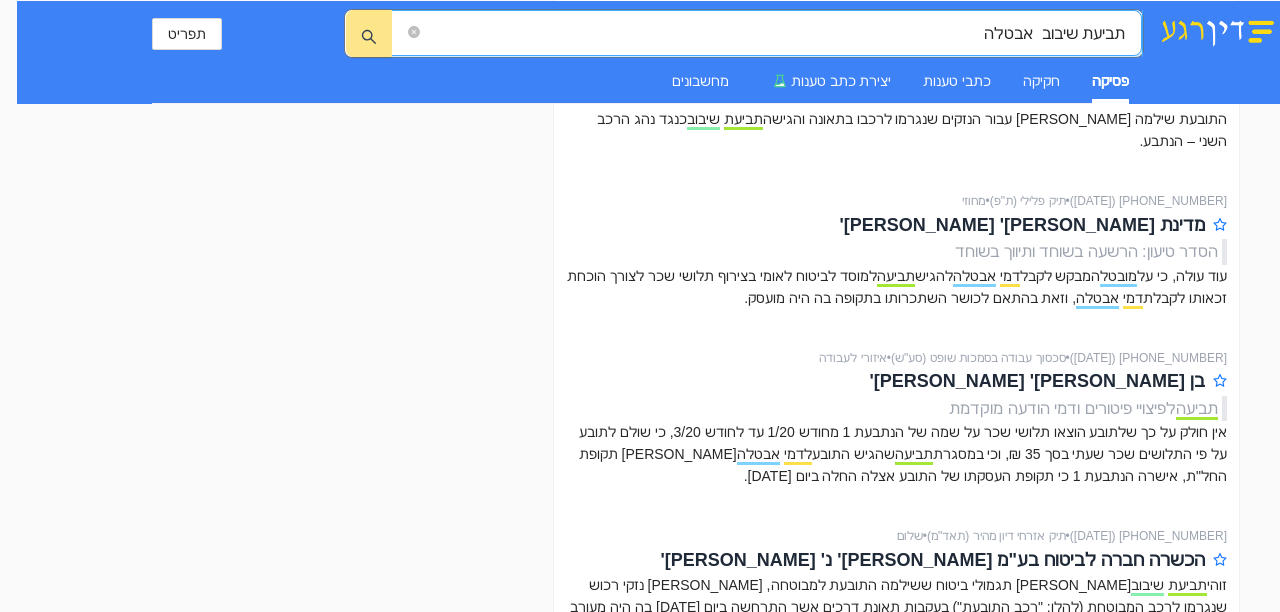 type on "תביעת שיבוב  אבטלה" 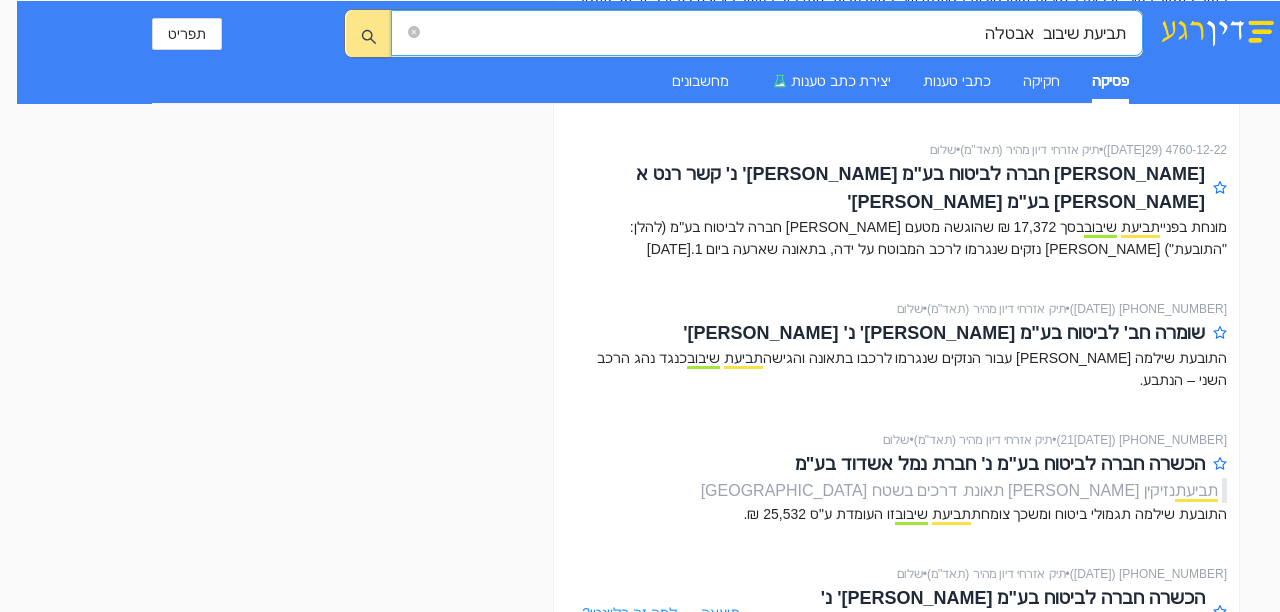 scroll, scrollTop: 1300, scrollLeft: 0, axis: vertical 